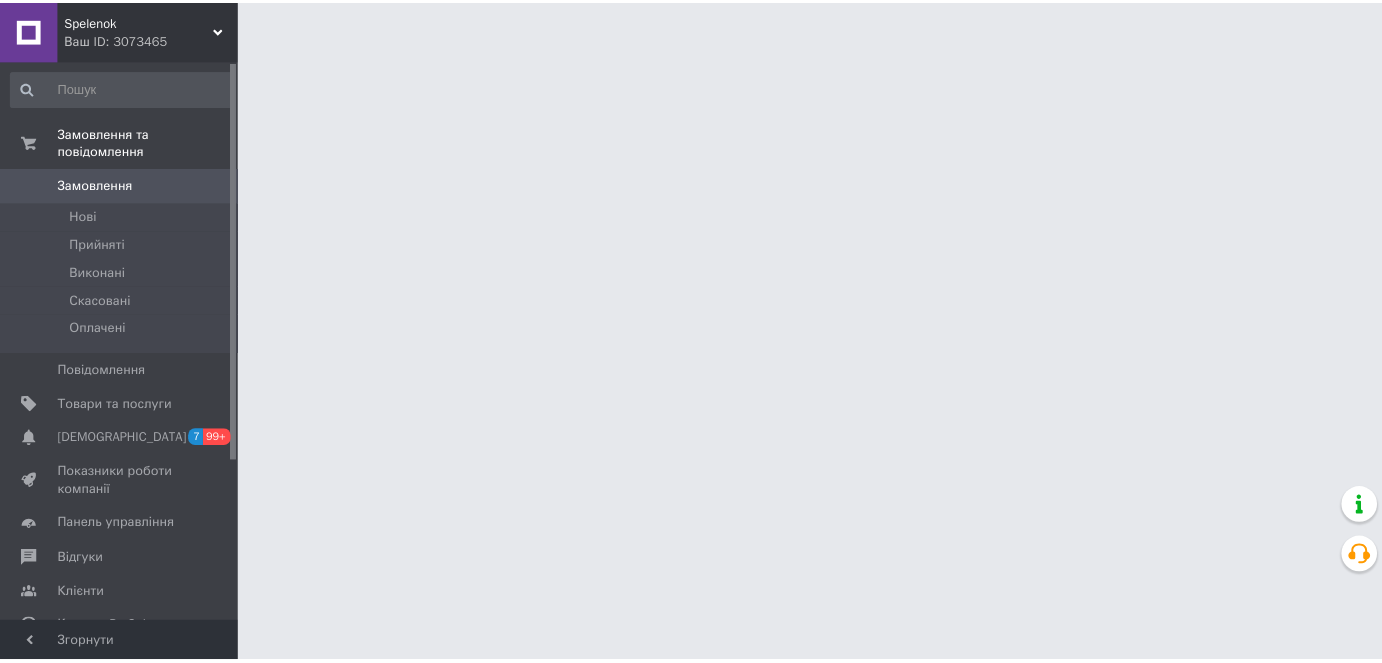 scroll, scrollTop: 0, scrollLeft: 0, axis: both 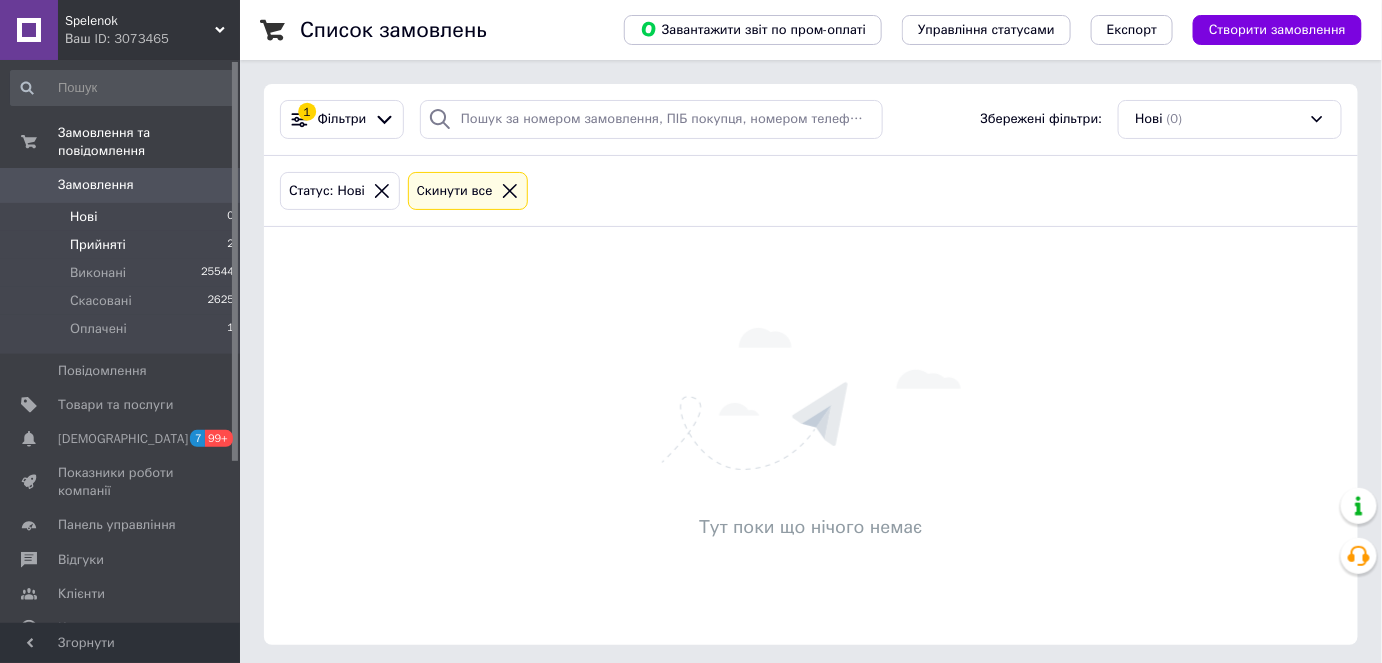 click on "Прийняті 2" at bounding box center (123, 245) 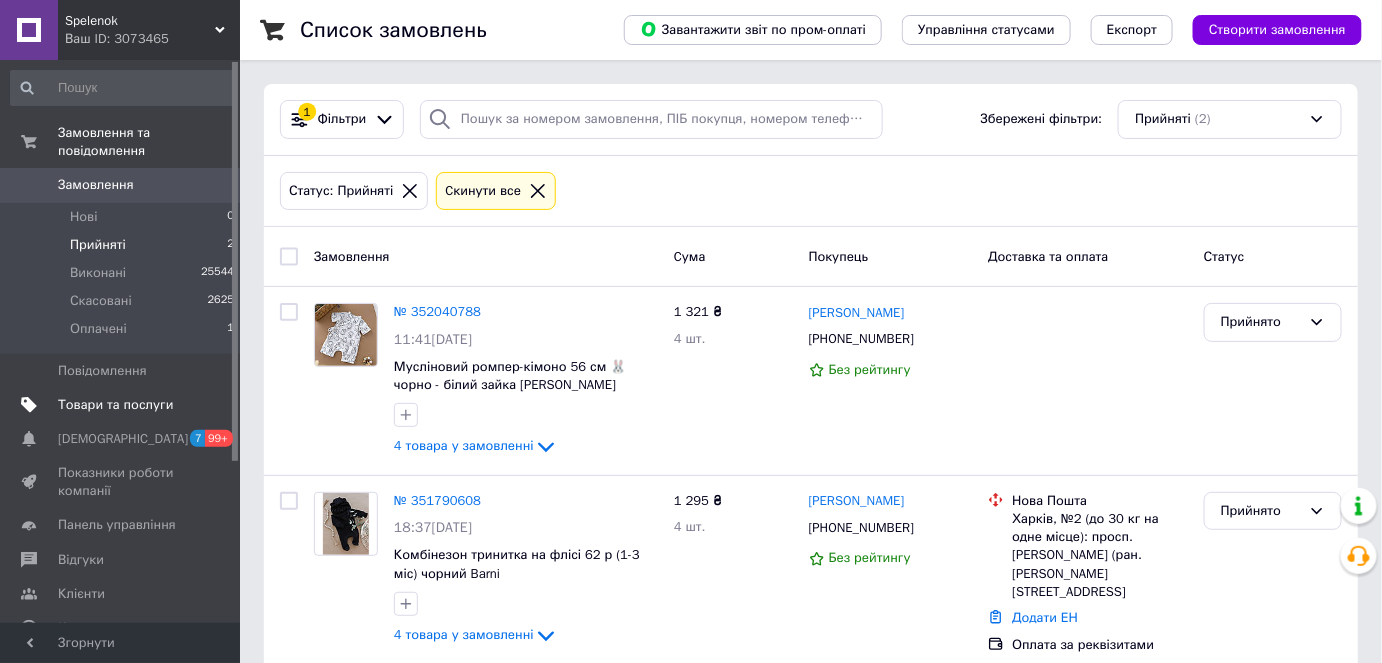 click on "Товари та послуги" at bounding box center [123, 405] 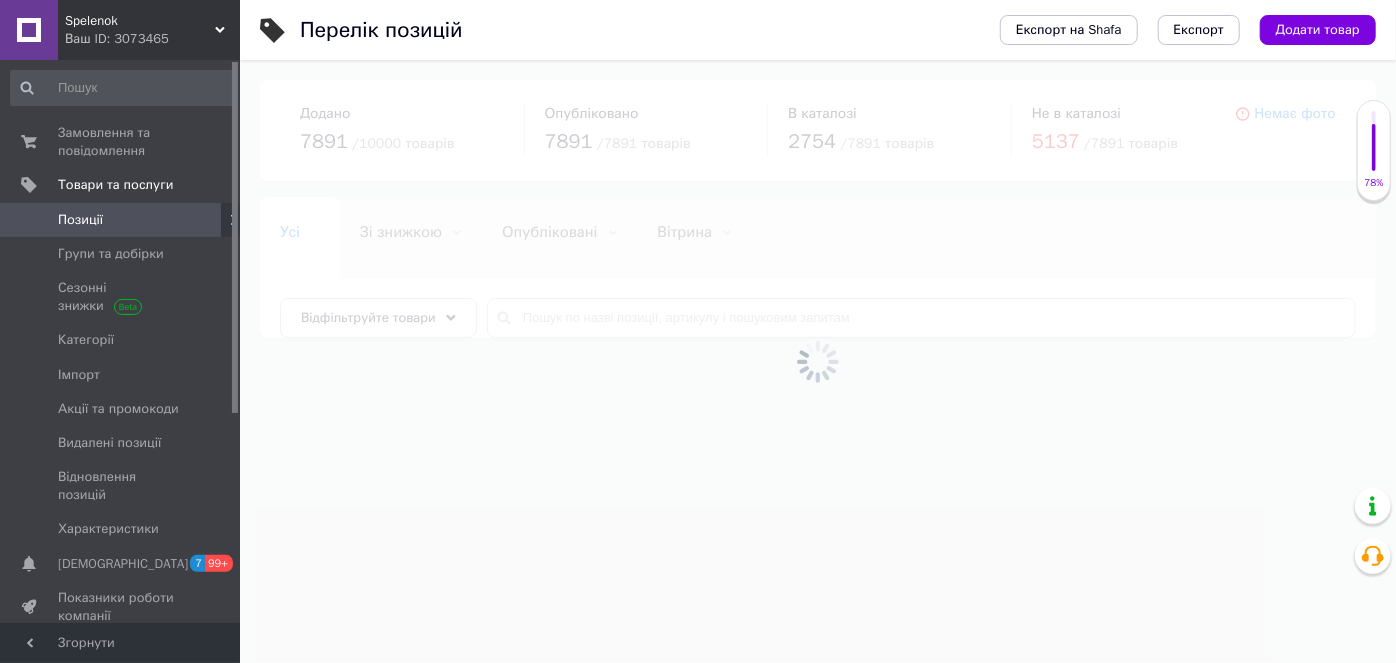 click at bounding box center [818, 361] 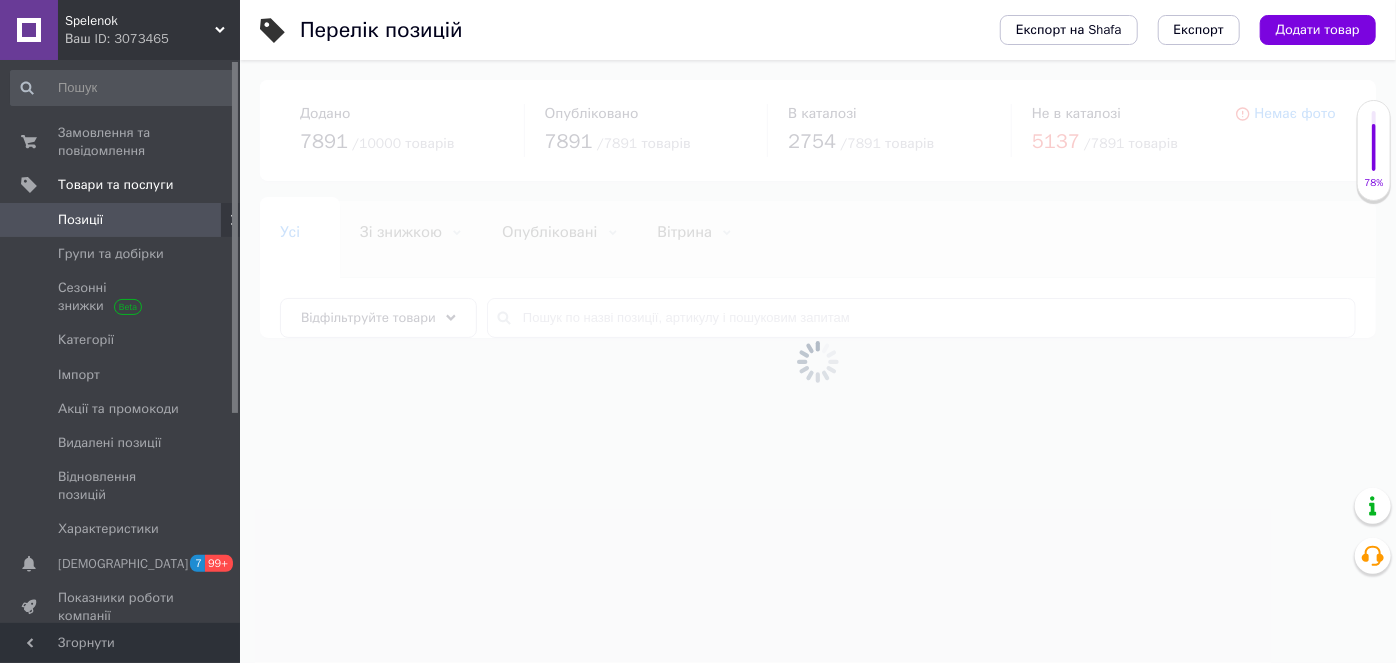 click at bounding box center [818, 361] 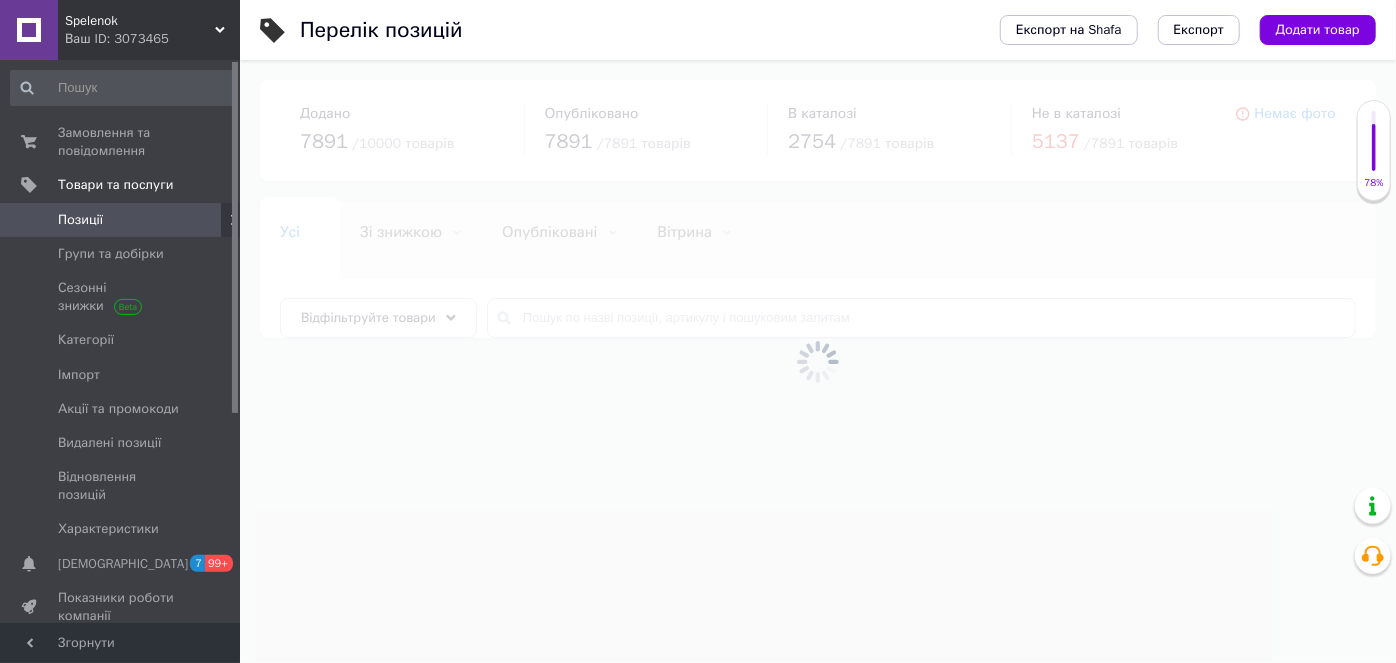 click at bounding box center (818, 361) 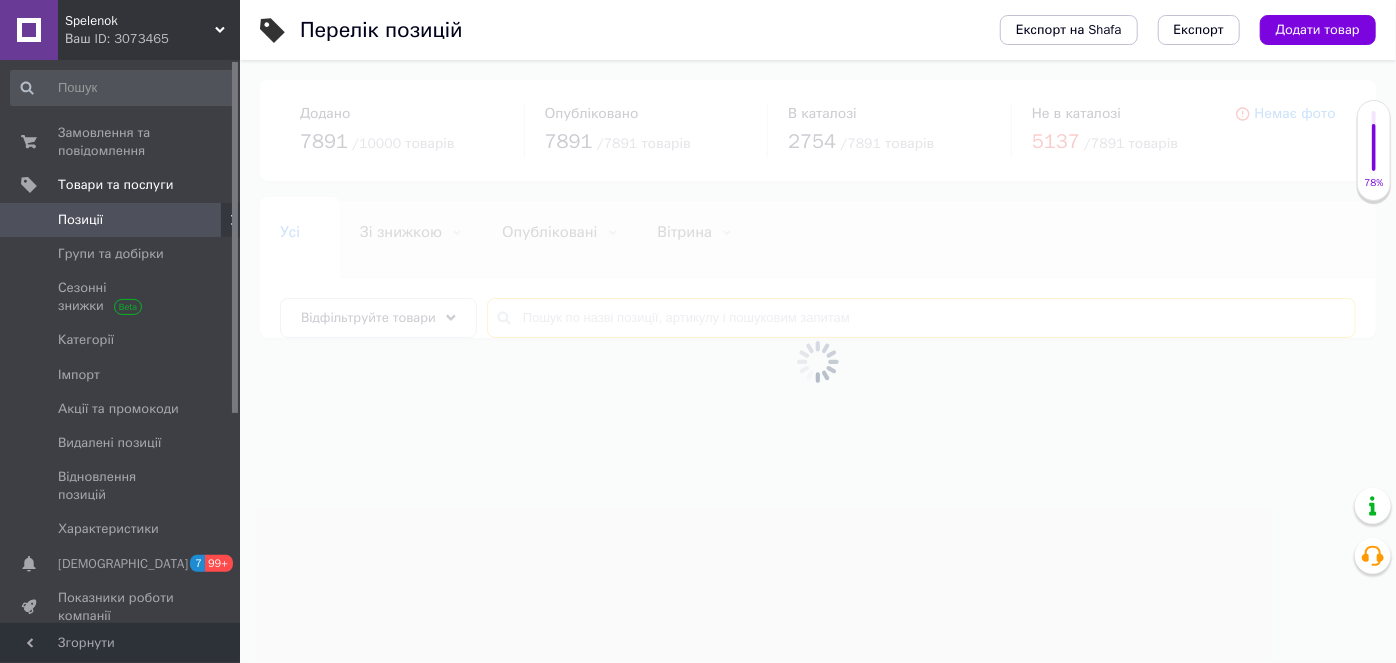 click at bounding box center [921, 318] 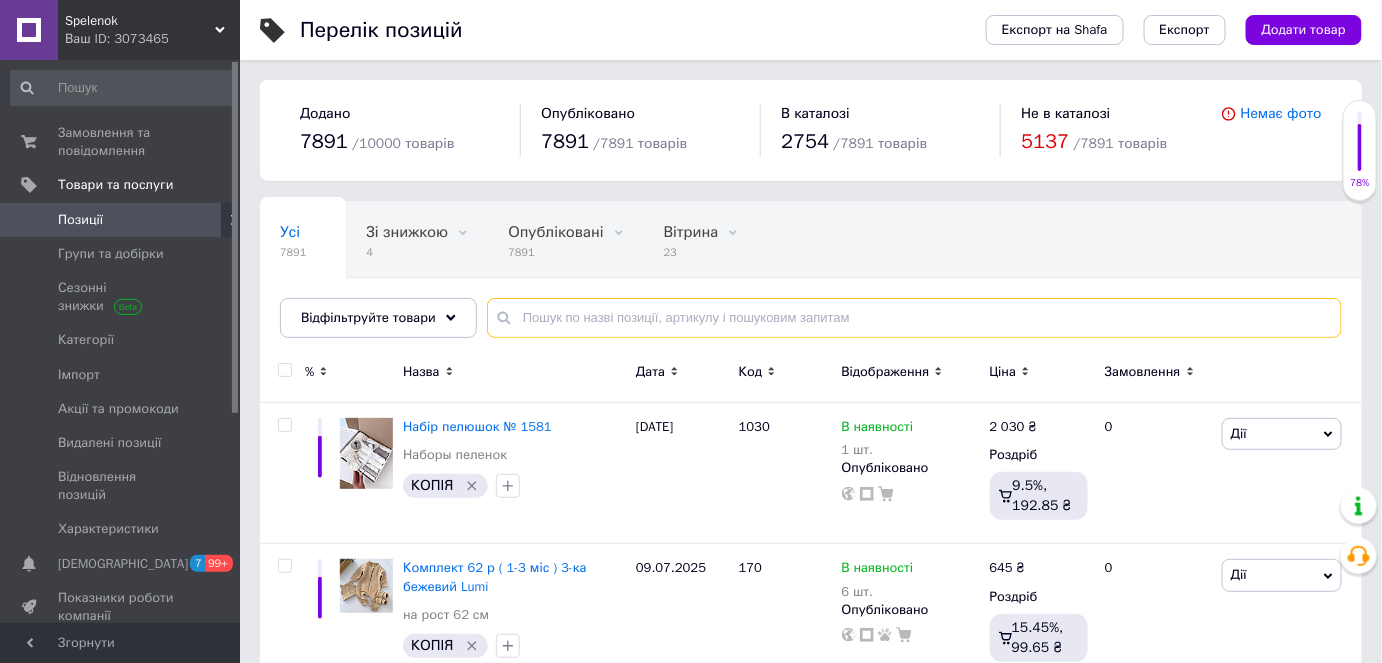 click at bounding box center [914, 318] 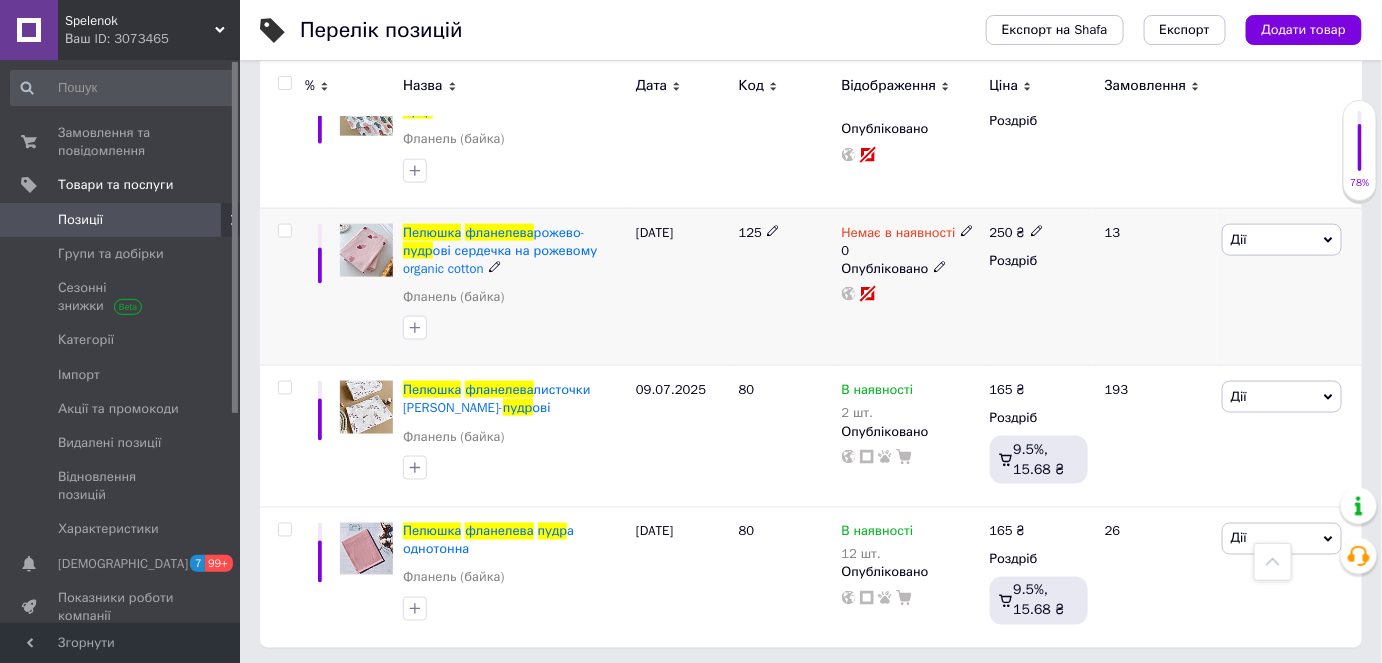 scroll, scrollTop: 773, scrollLeft: 0, axis: vertical 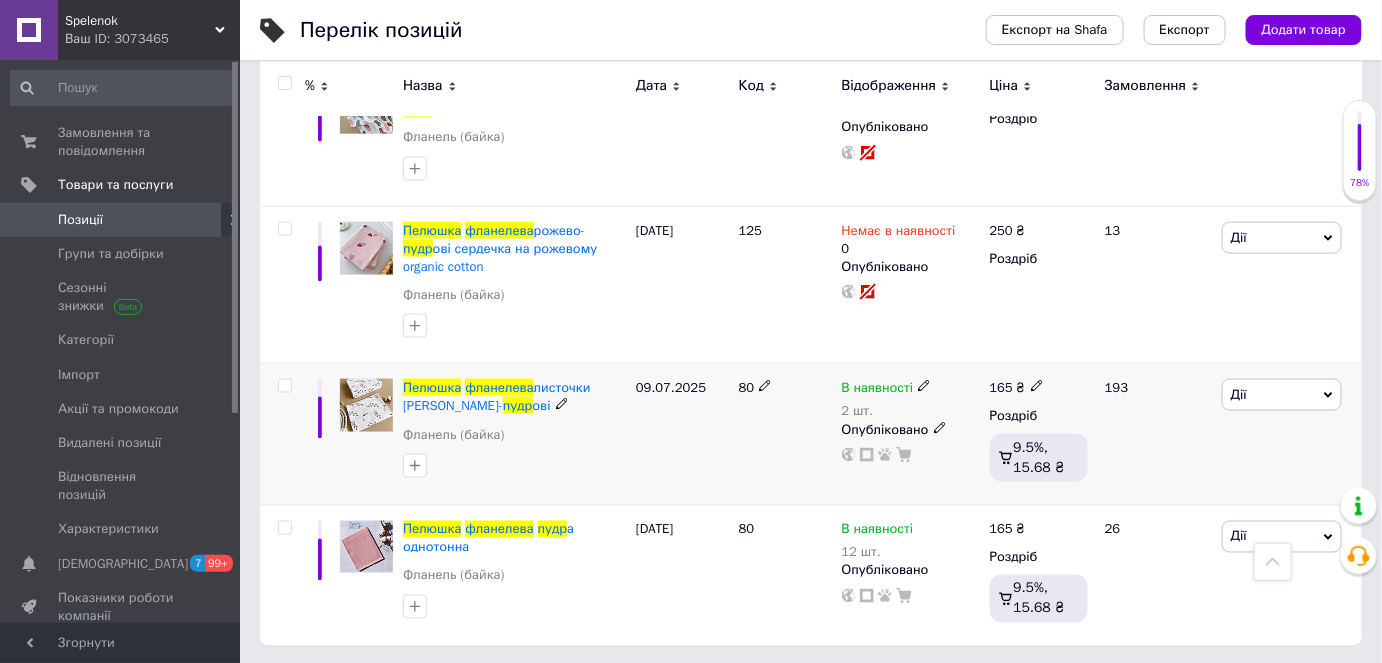 type on "пелюшка [PERSON_NAME]" 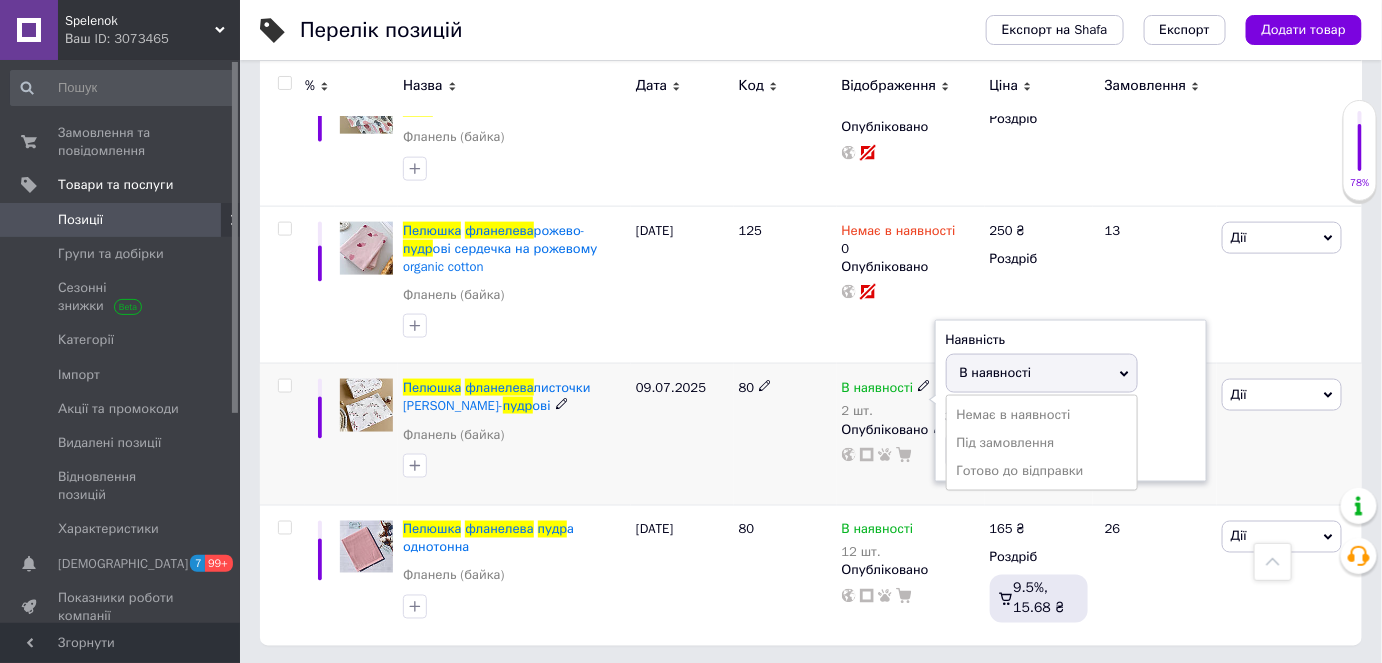 click on "В наявності" at bounding box center [996, 372] 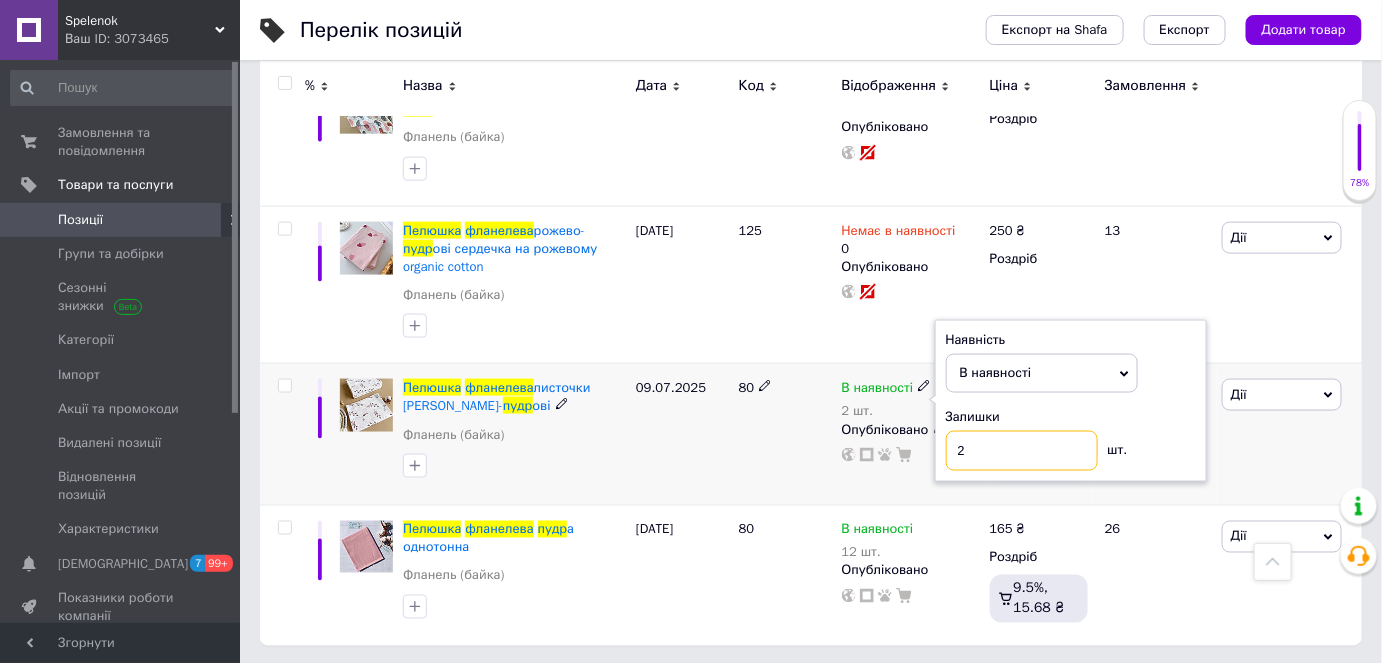 click on "2" at bounding box center (1022, 451) 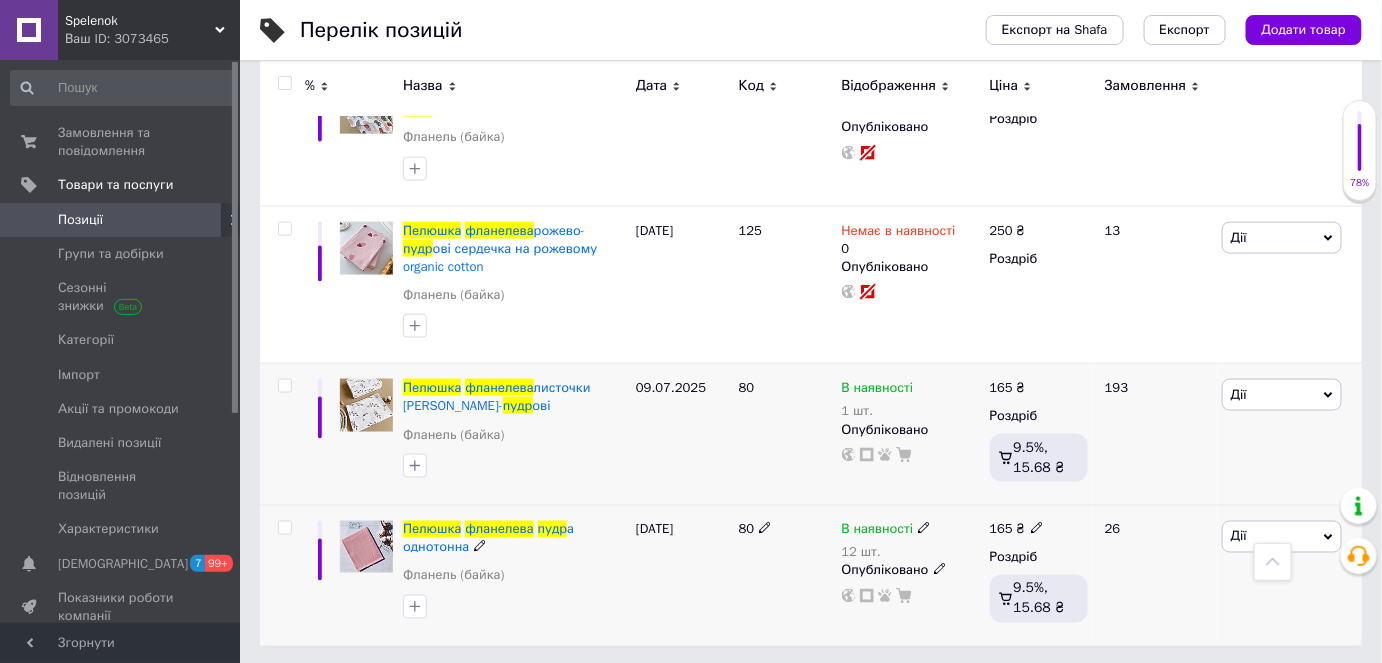 click on "В наявності 12 шт. Опубліковано" at bounding box center [911, 575] 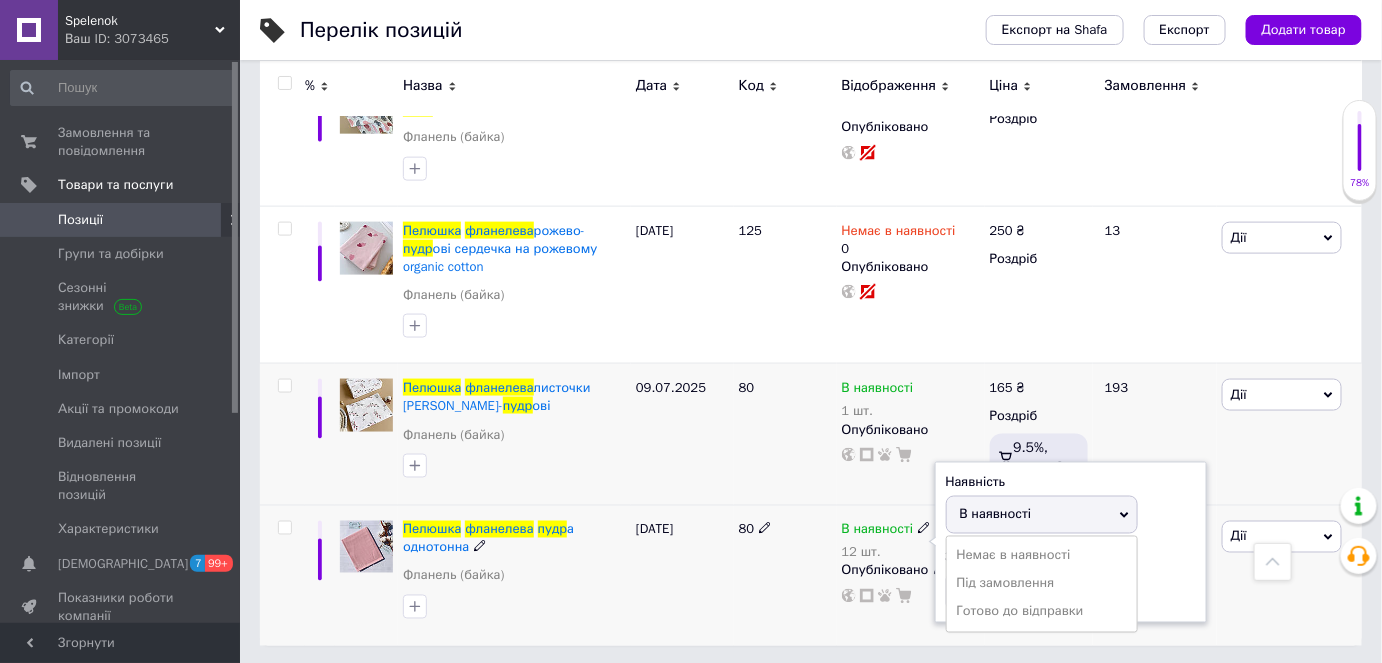 click on "В наявності" at bounding box center [1042, 515] 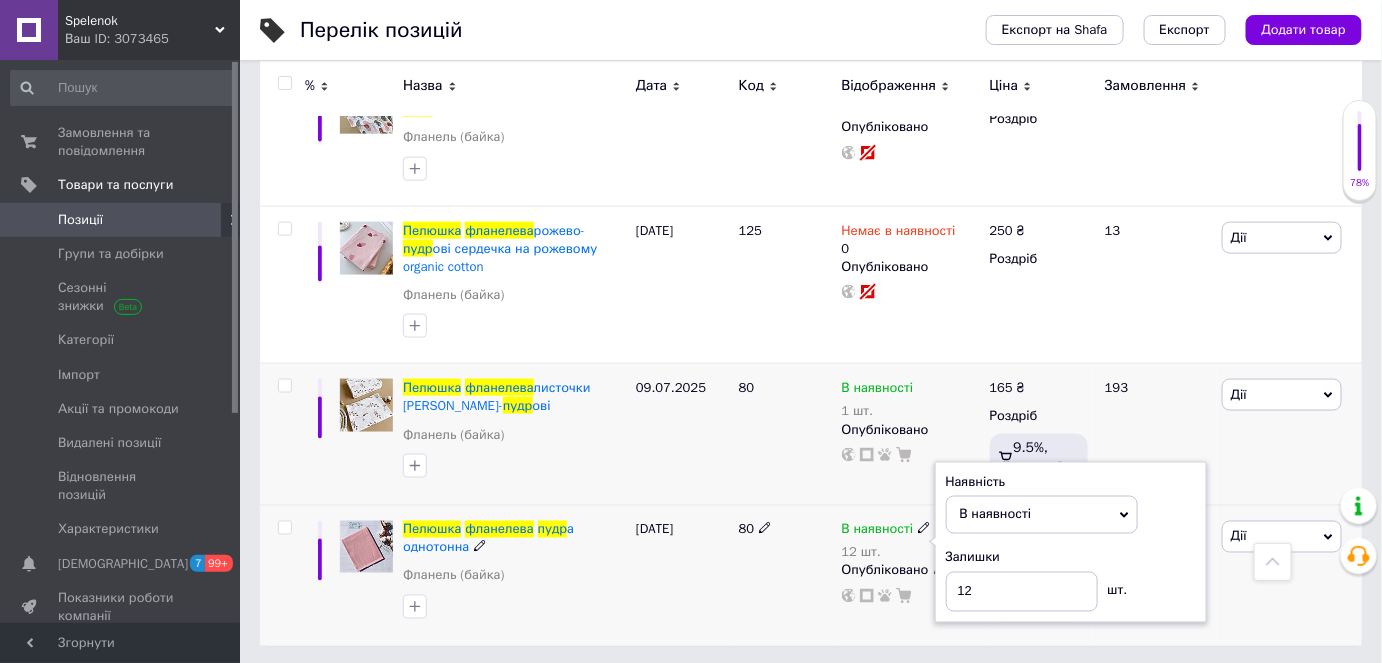 click on "Залишки" at bounding box center (1071, 558) 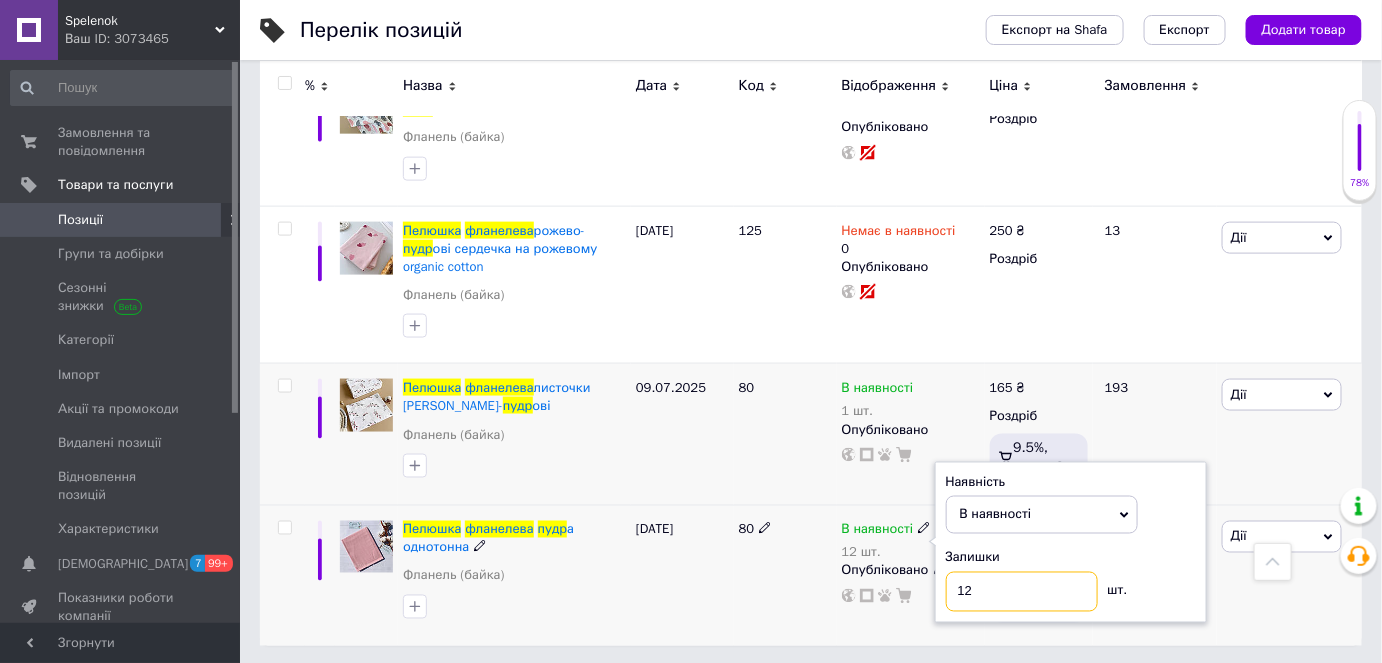 click on "12" at bounding box center [1022, 592] 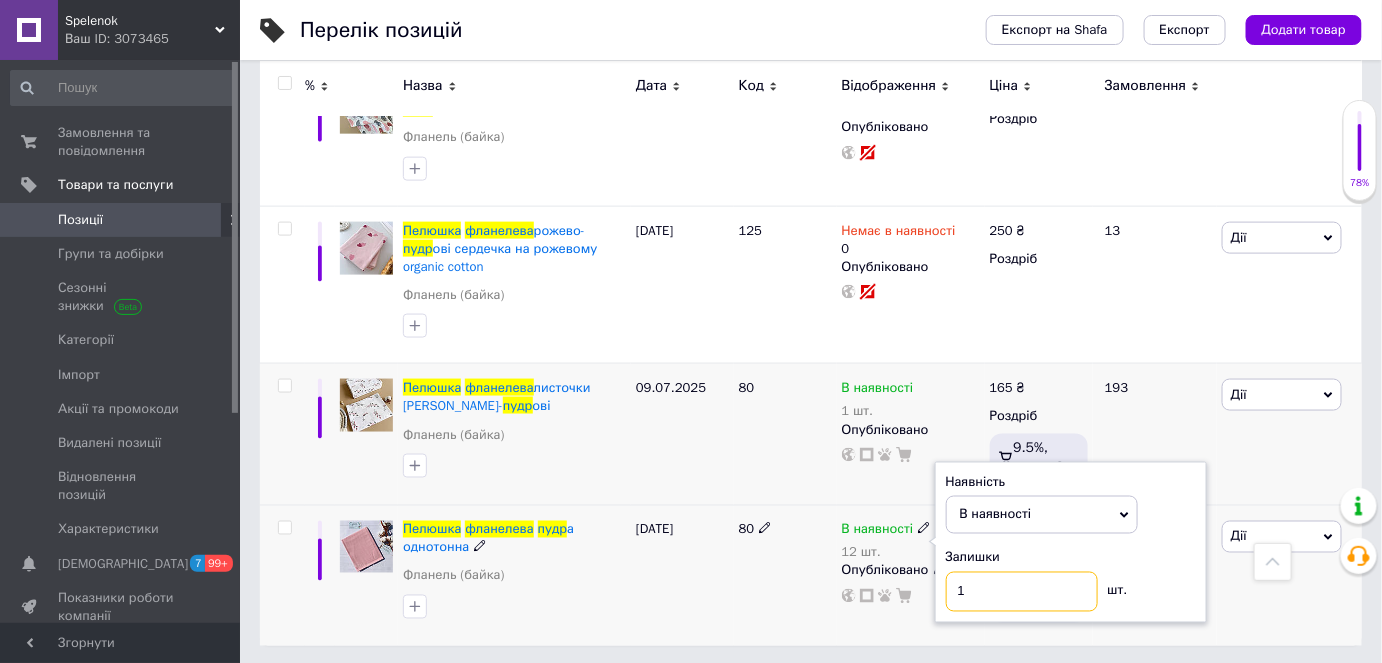 type on "11" 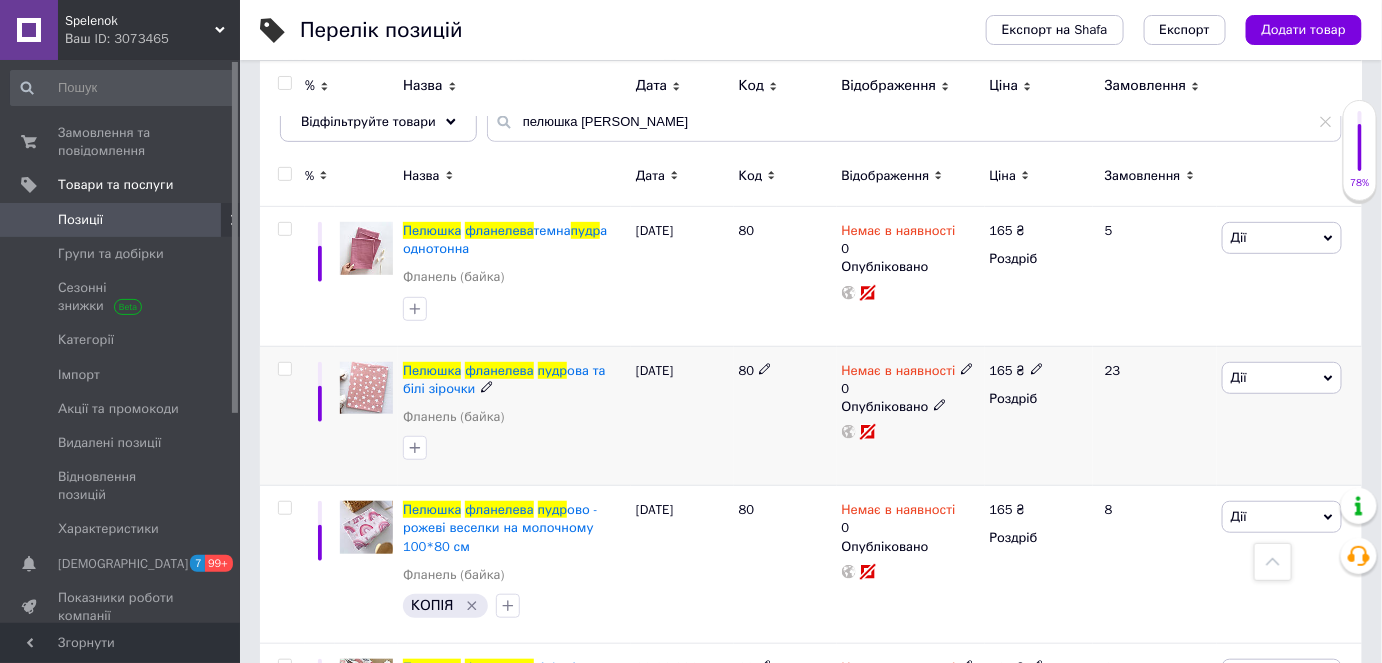 scroll, scrollTop: 0, scrollLeft: 0, axis: both 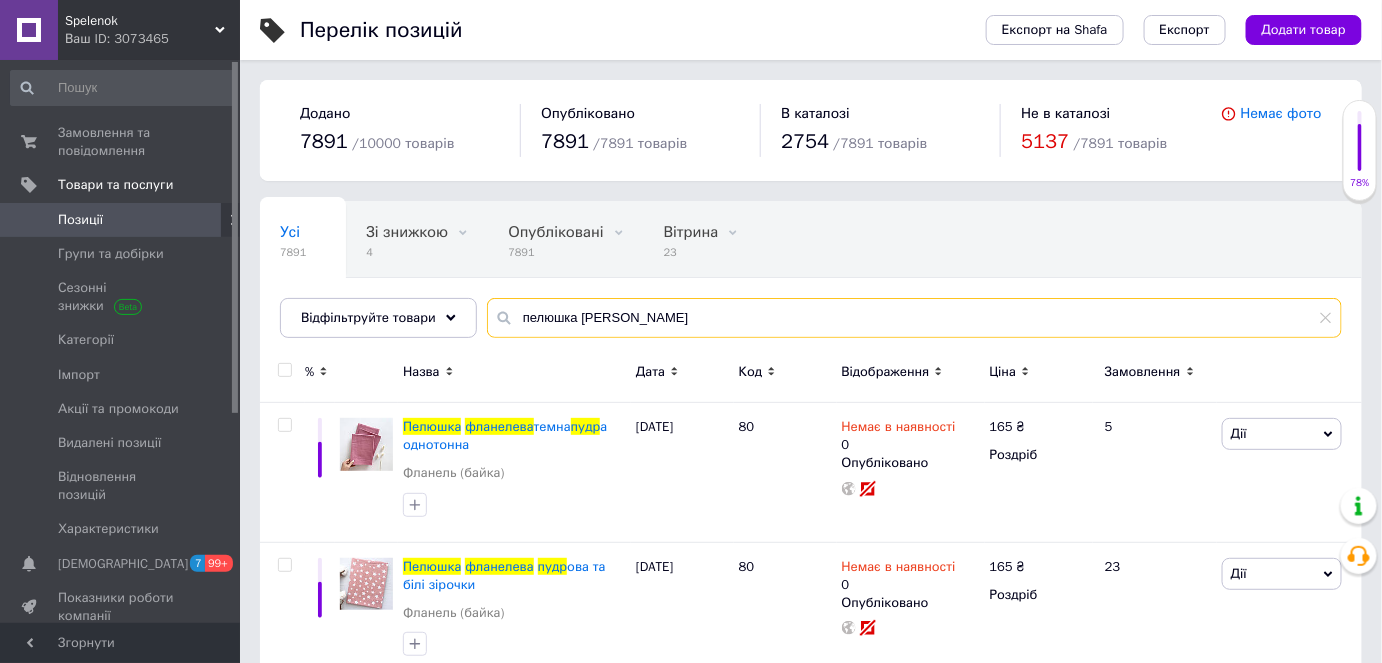 click on "пелюшка [PERSON_NAME]" at bounding box center [914, 318] 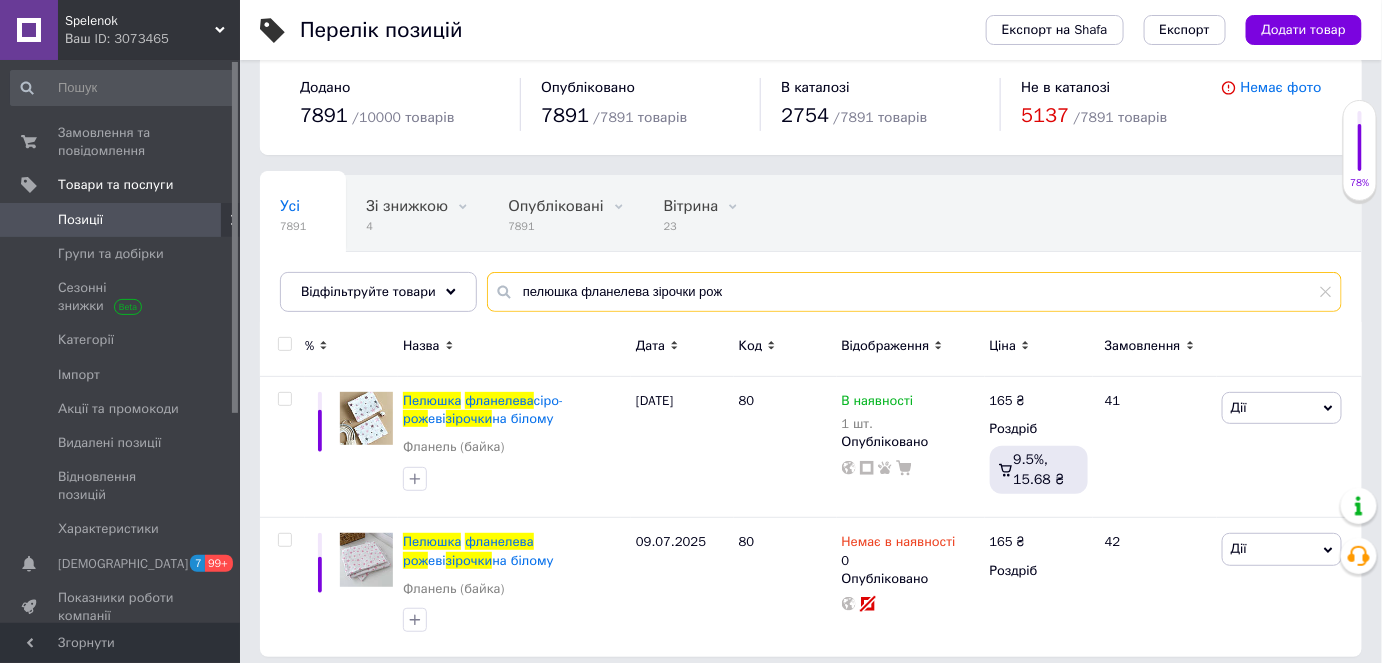 scroll, scrollTop: 38, scrollLeft: 0, axis: vertical 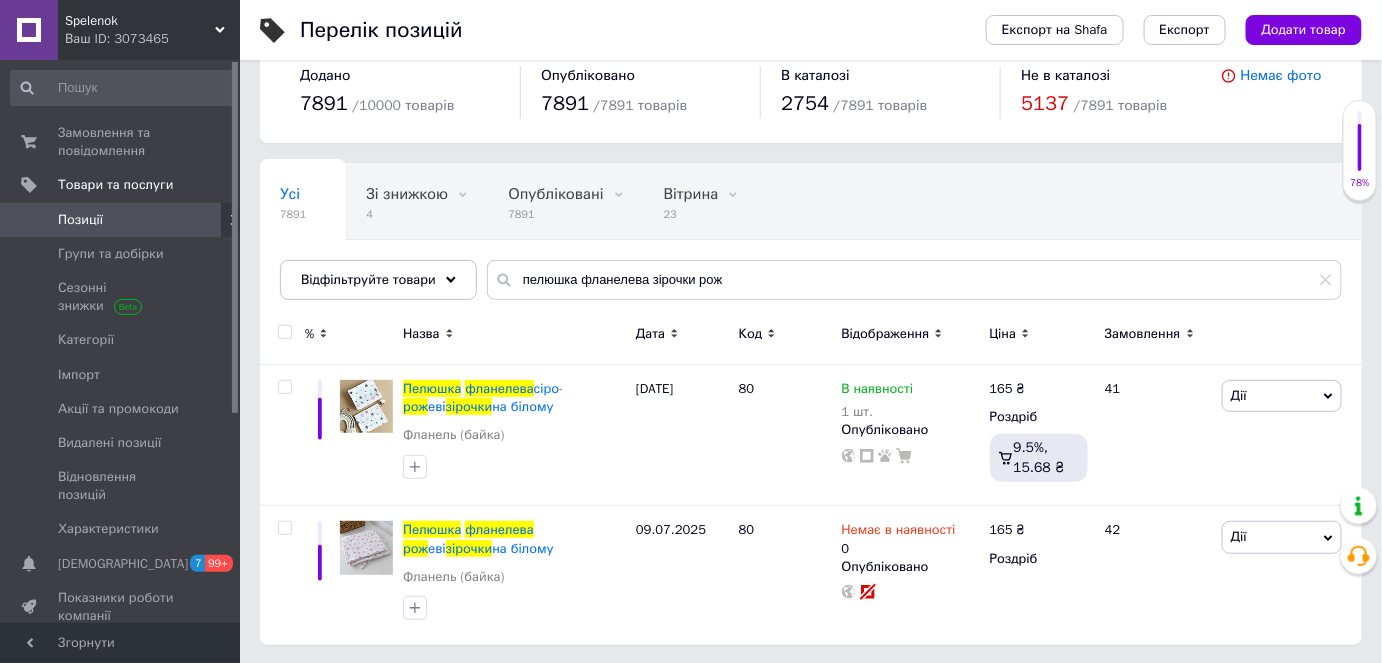 click on "Усі 7891 Зі знижкою 4 Видалити Редагувати Опубліковані 7891 Видалити Редагувати Вітрина 23 Видалити Редагувати Приховані 0 Видалити Редагувати Ok Відфільтровано...  Зберегти" at bounding box center (811, 241) 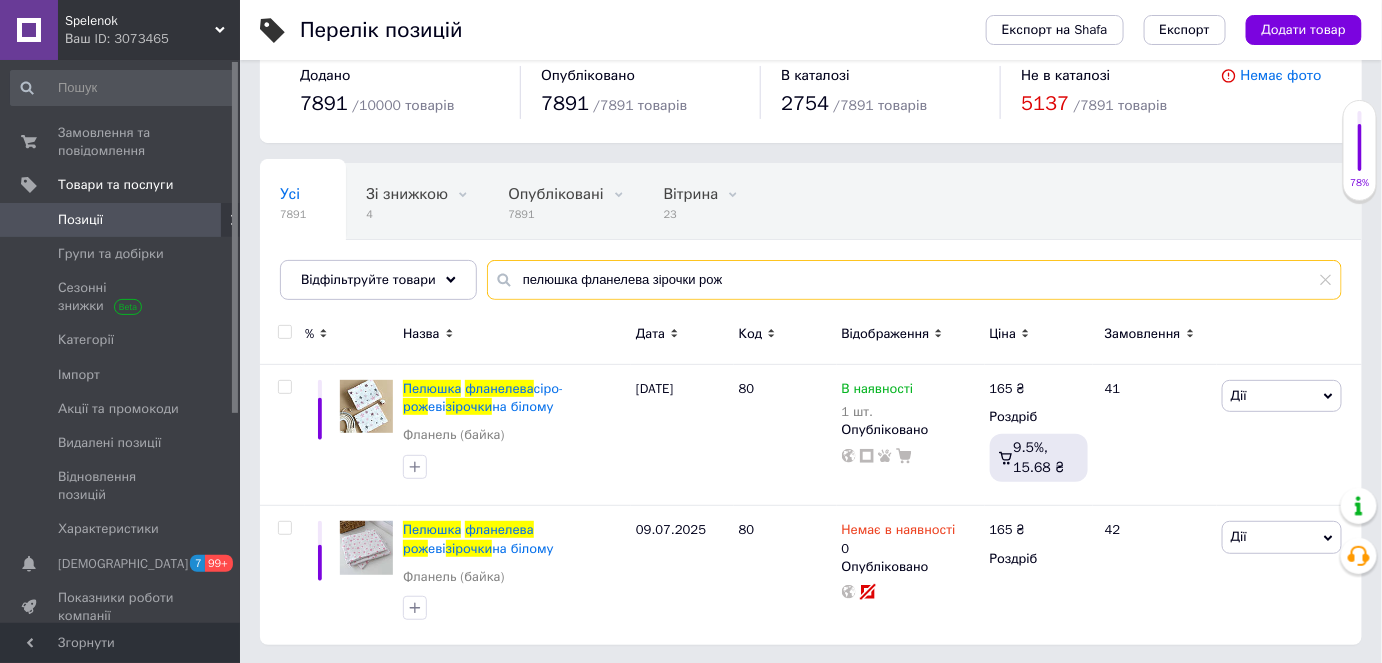 click on "пелюшка фланелева зірочки рож" at bounding box center [914, 280] 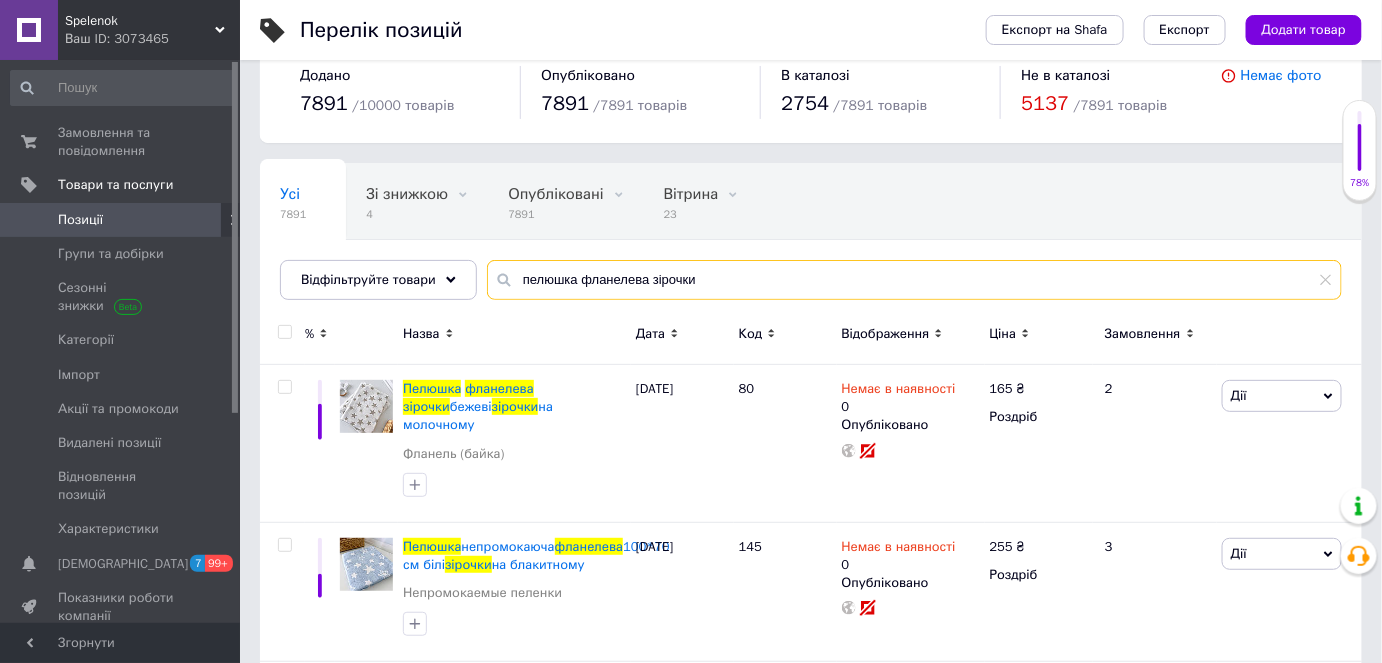 drag, startPoint x: 763, startPoint y: 280, endPoint x: 566, endPoint y: 271, distance: 197.20547 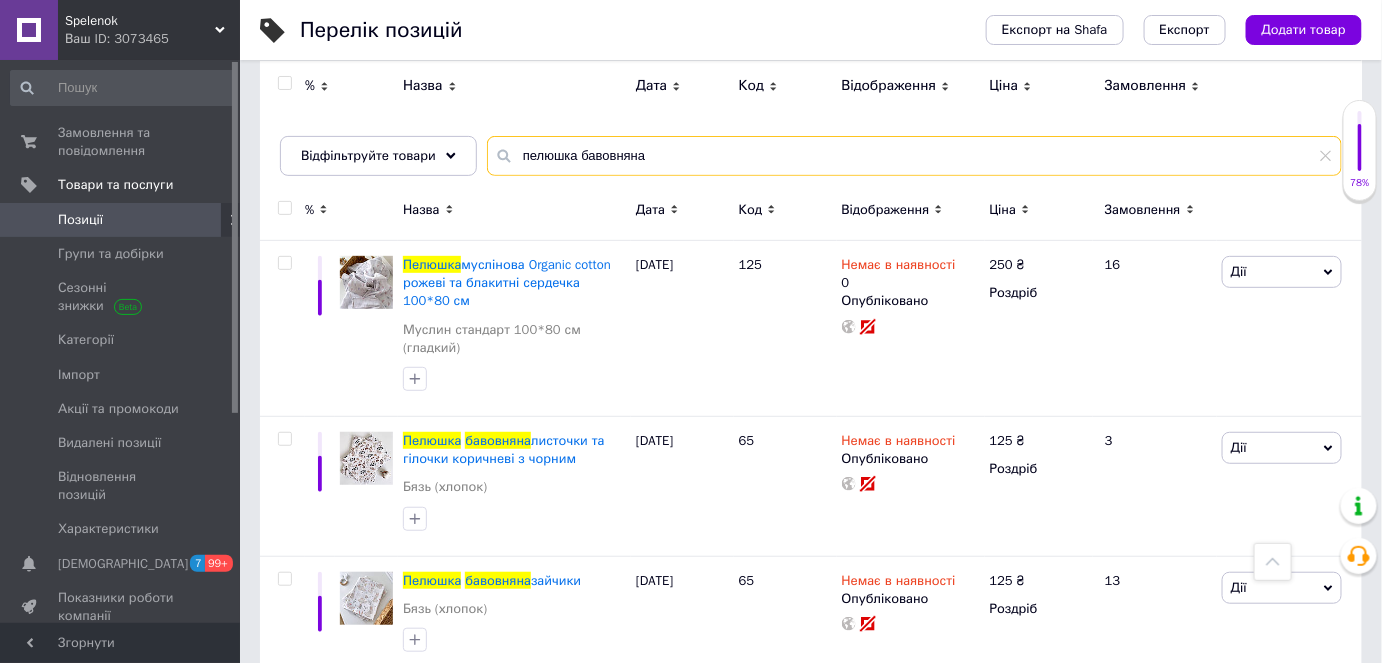 scroll, scrollTop: 0, scrollLeft: 0, axis: both 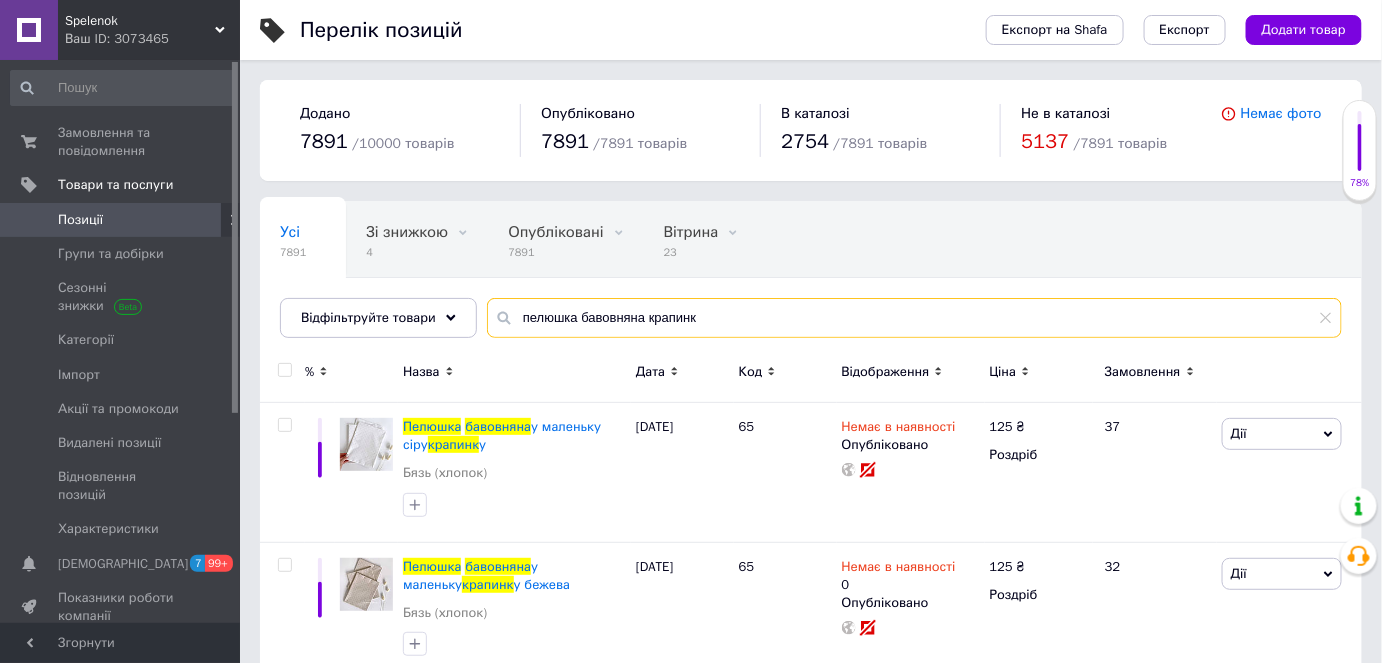click on "пелюшка бавовняна крапинк" at bounding box center [914, 318] 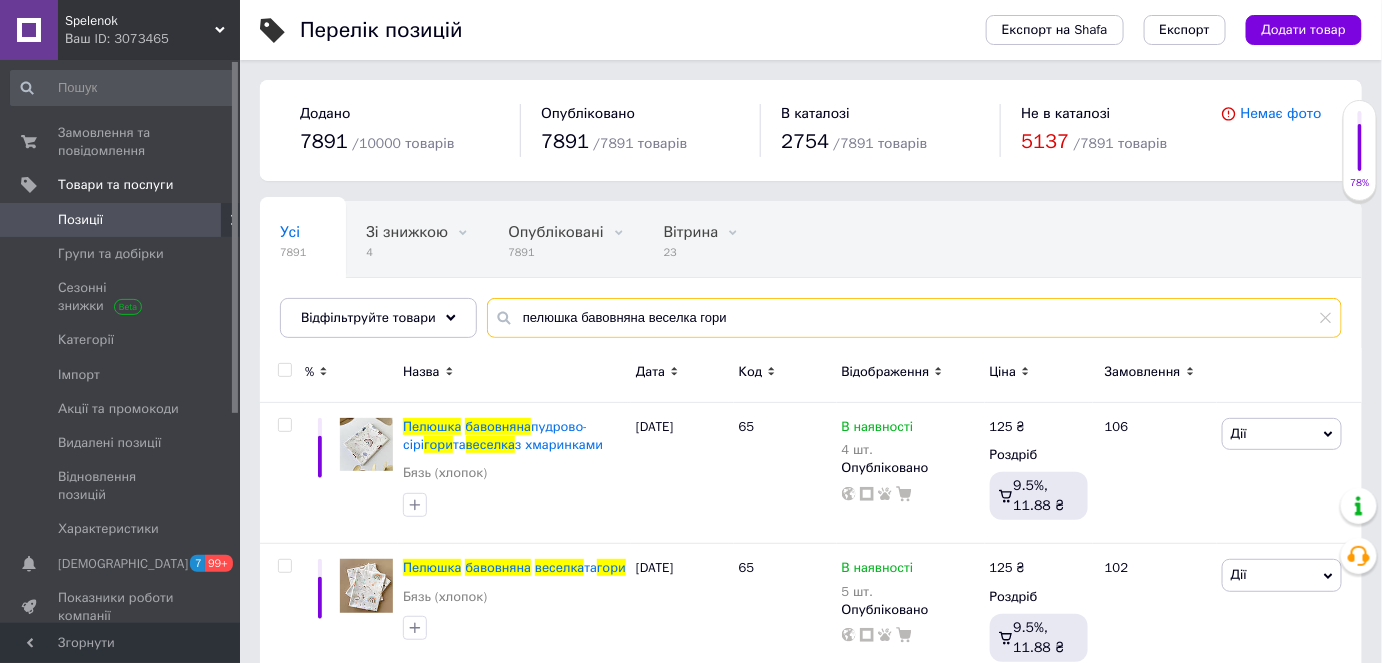 scroll, scrollTop: 40, scrollLeft: 0, axis: vertical 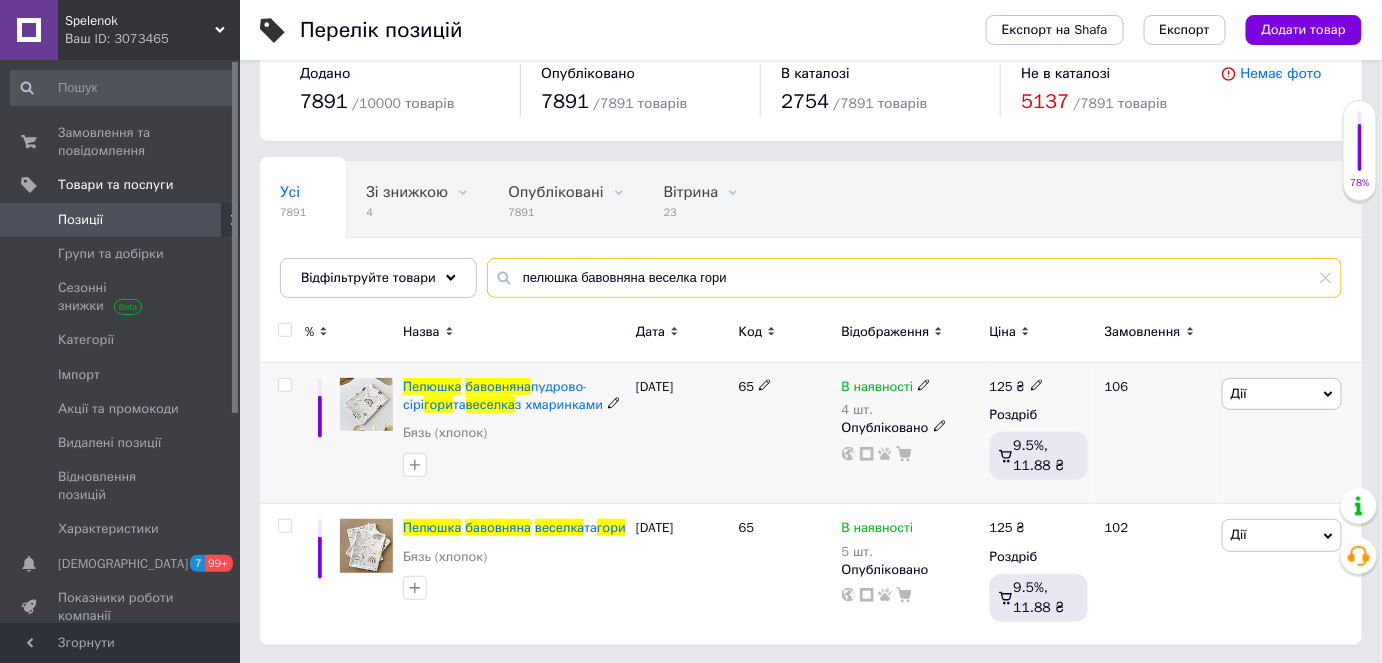 type on "пелюшка бавовняна веселка гори" 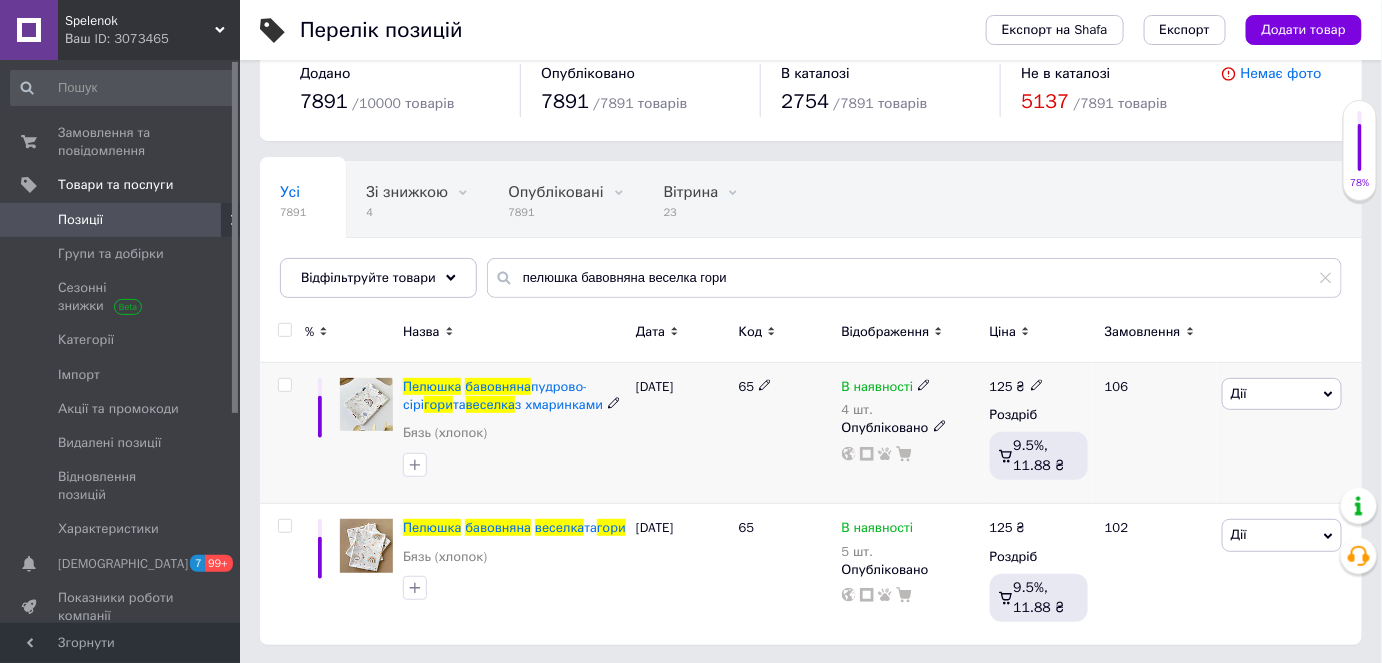 click on "В наявності" at bounding box center (878, 389) 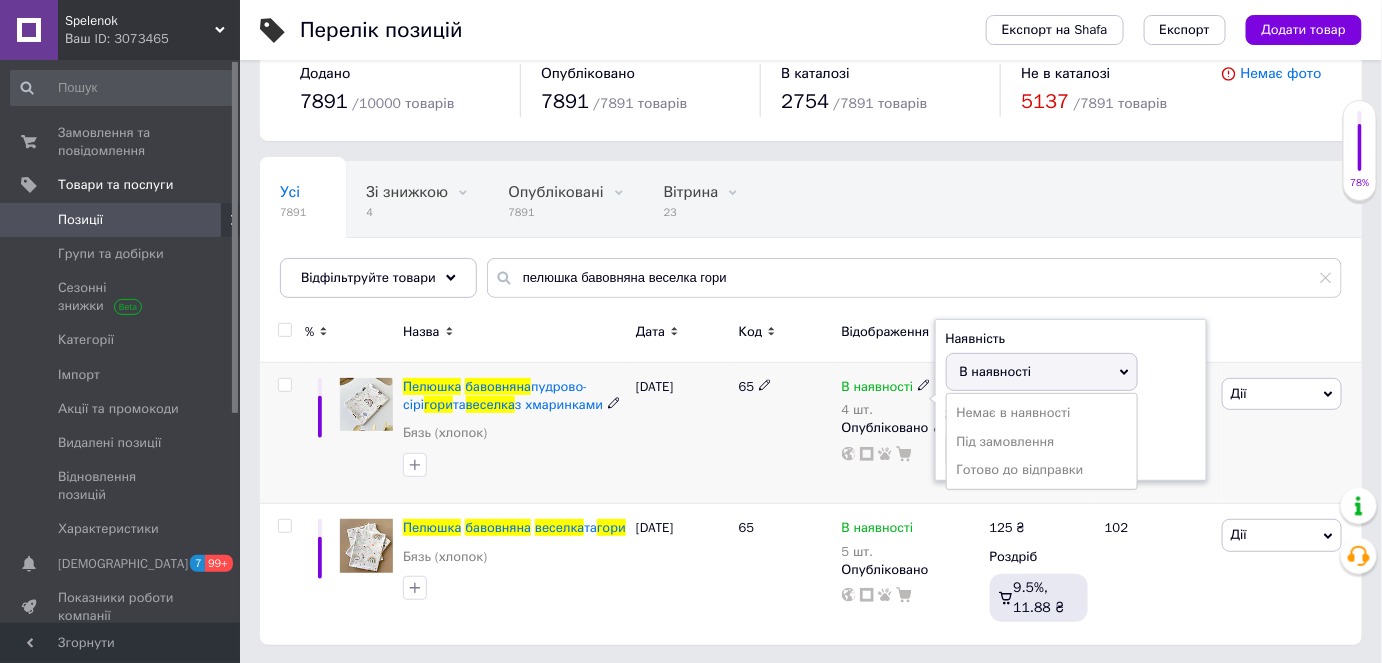 click on "В наявності" at bounding box center [996, 371] 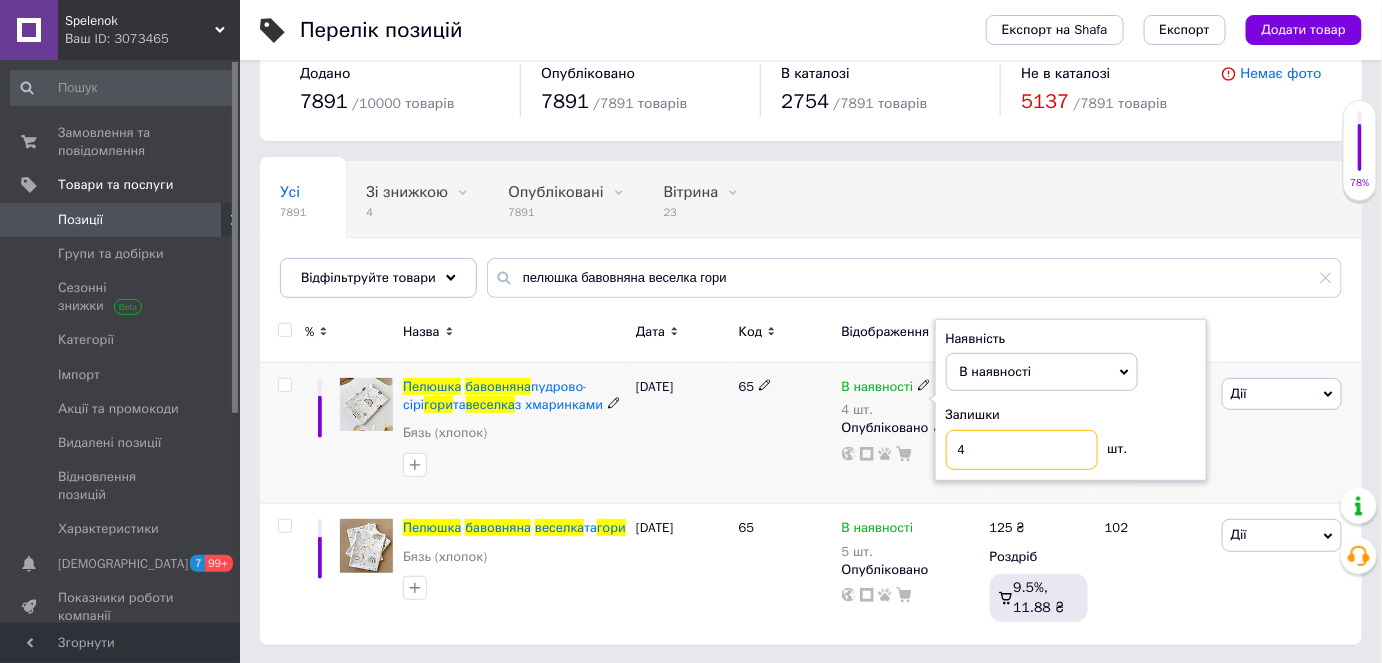 click on "4" at bounding box center [1022, 450] 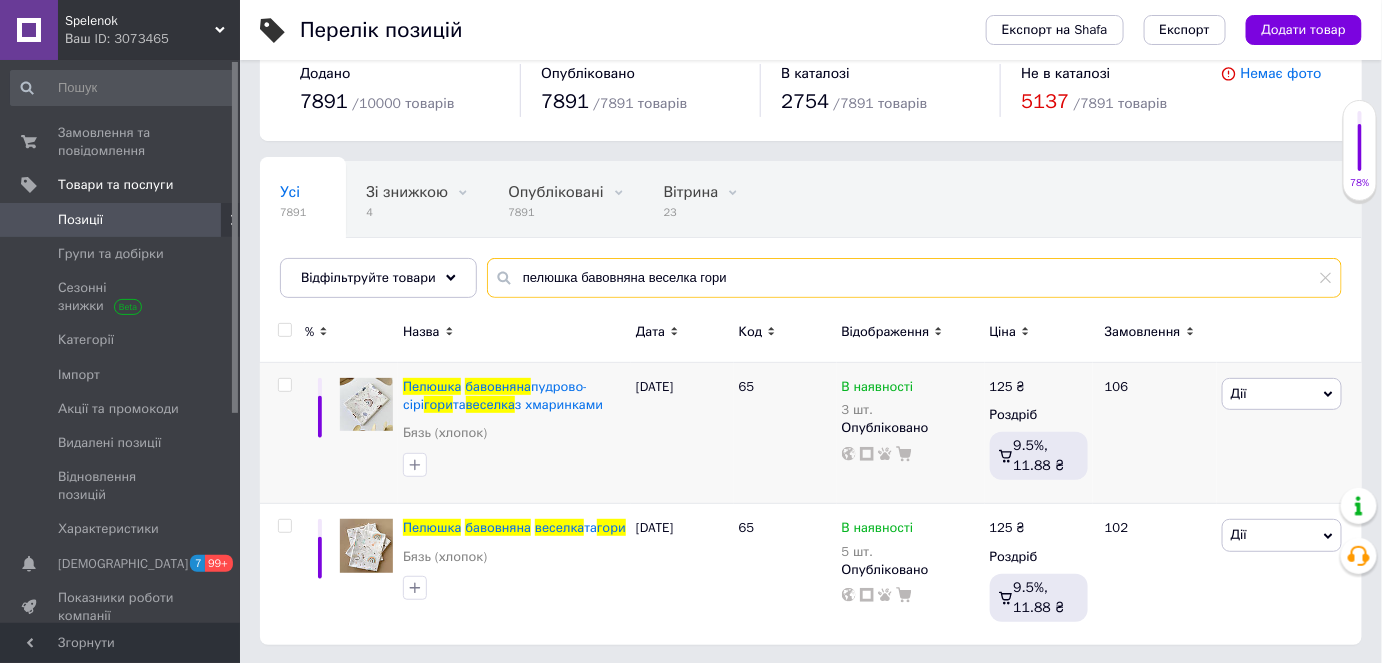 click on "пелюшка бавовняна веселка гори" at bounding box center [914, 278] 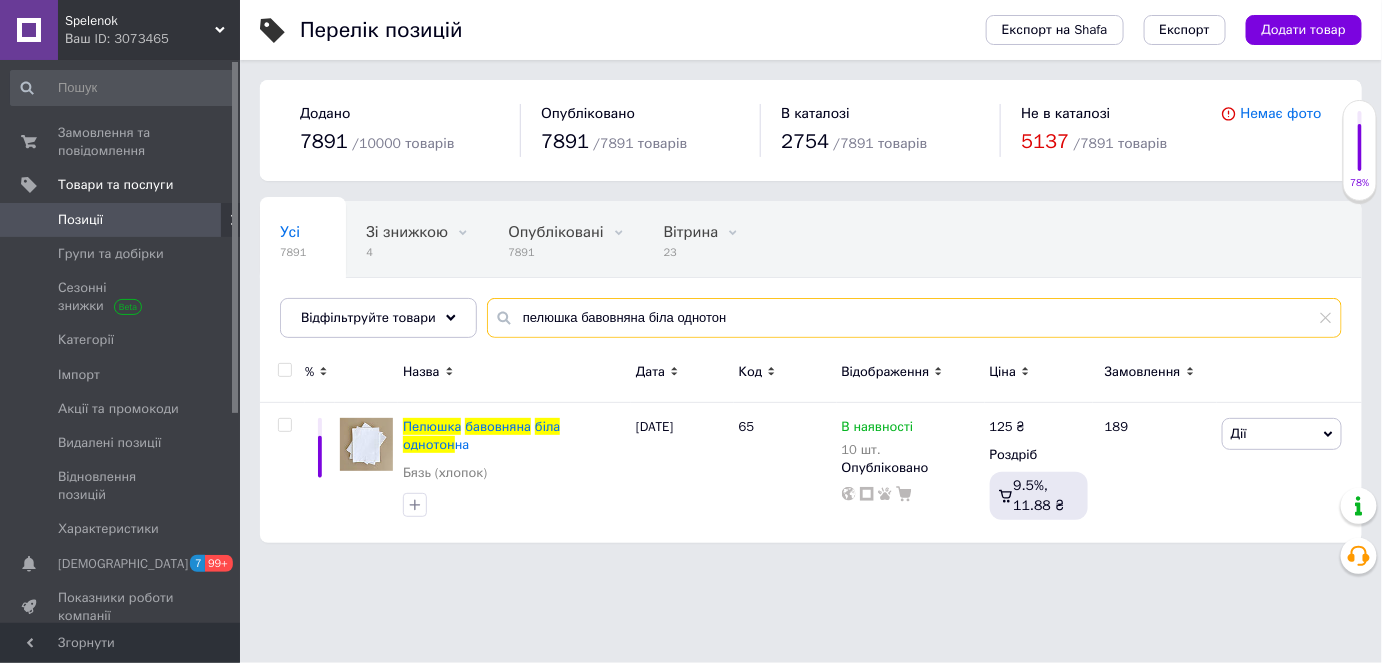 scroll, scrollTop: 0, scrollLeft: 0, axis: both 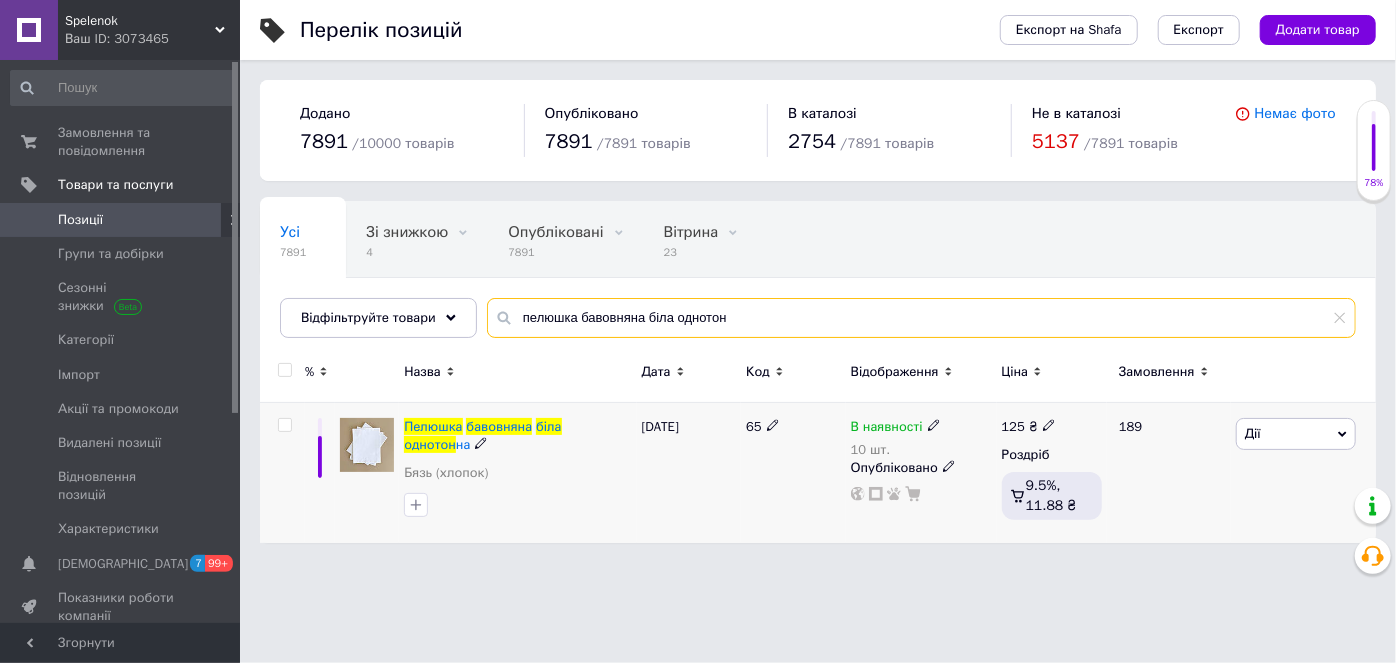 type on "пелюшка бавовняна біла однотон" 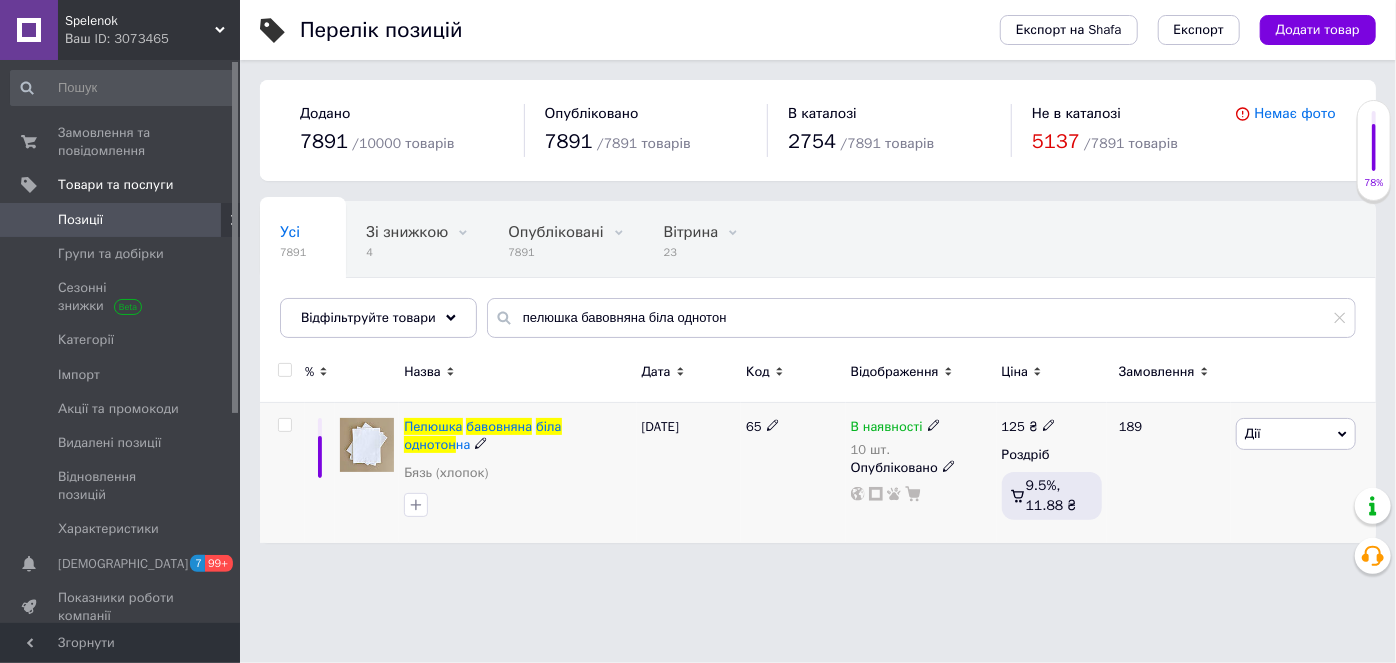 click on "В наявності" at bounding box center [887, 429] 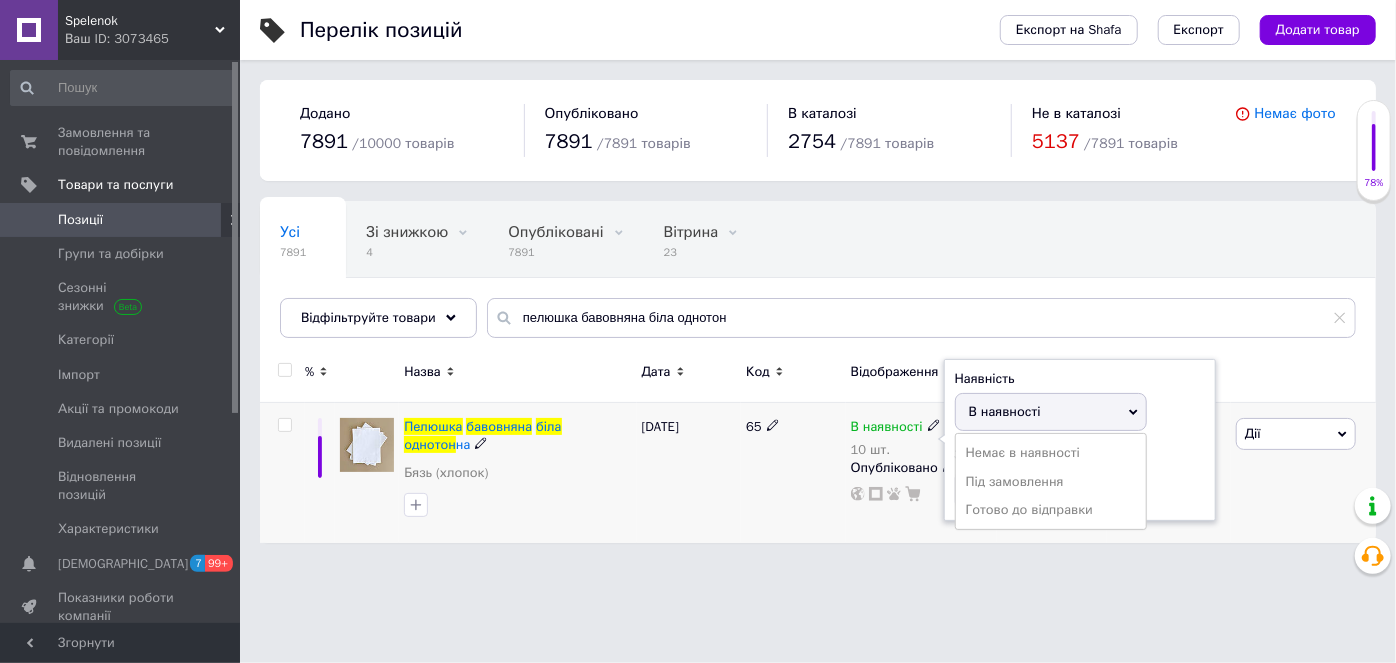 click on "В наявності" at bounding box center [1051, 412] 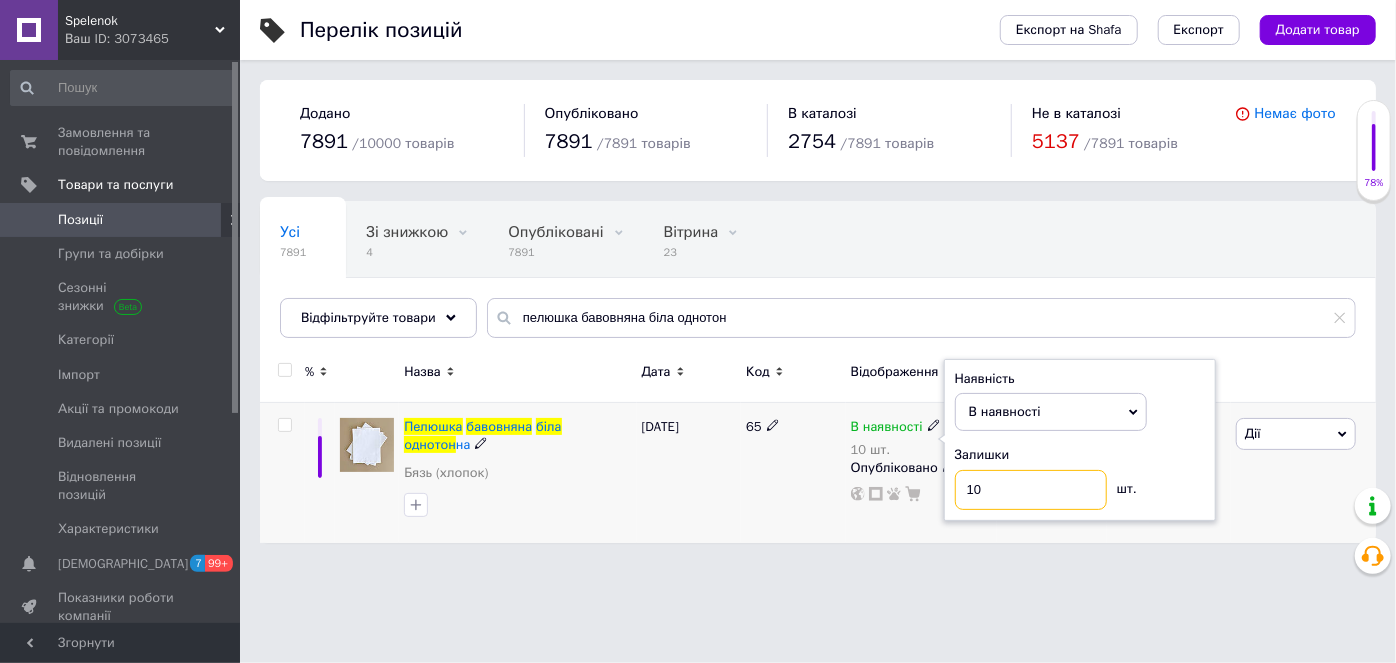 click on "10" at bounding box center (1031, 490) 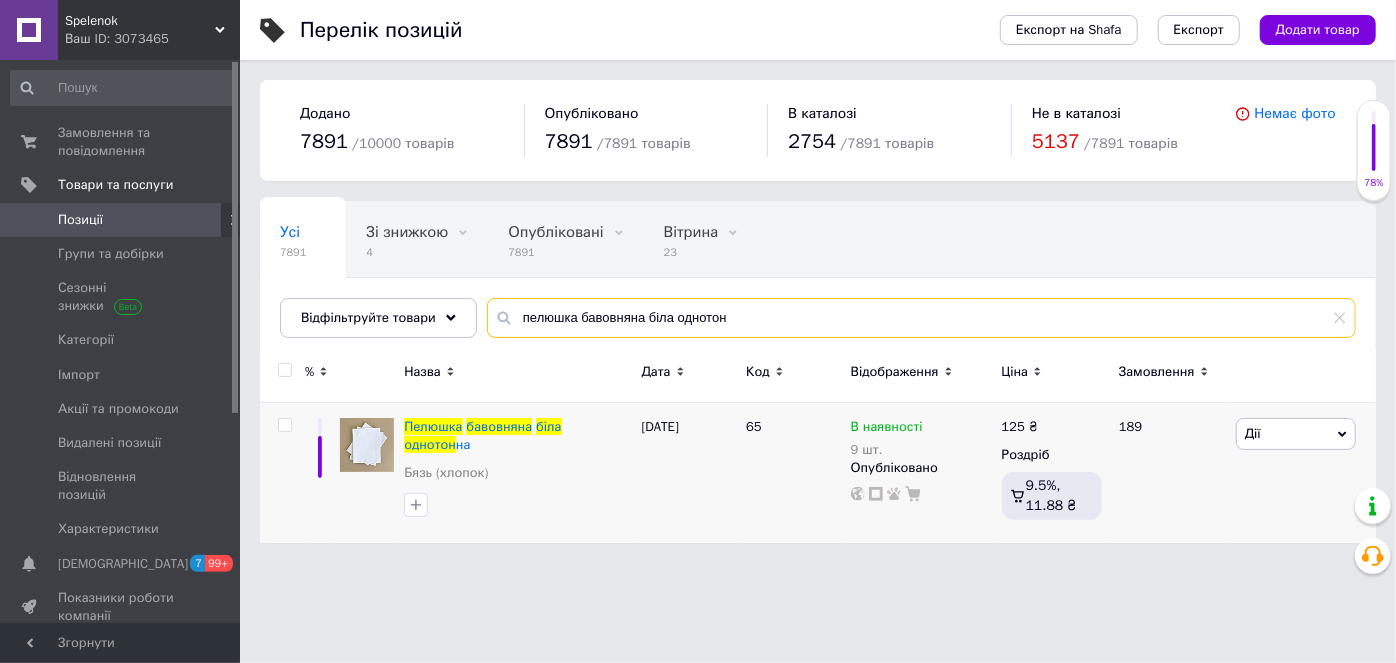 drag, startPoint x: 773, startPoint y: 304, endPoint x: 385, endPoint y: 347, distance: 390.37546 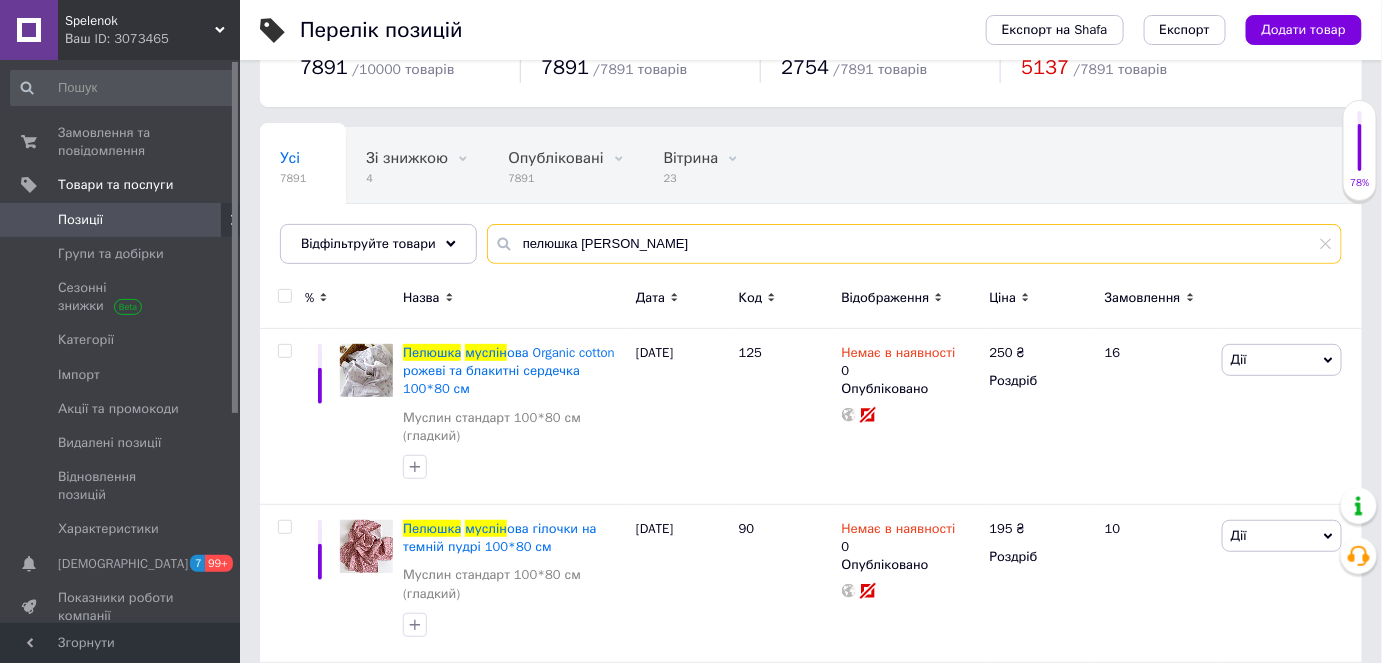 scroll, scrollTop: 181, scrollLeft: 0, axis: vertical 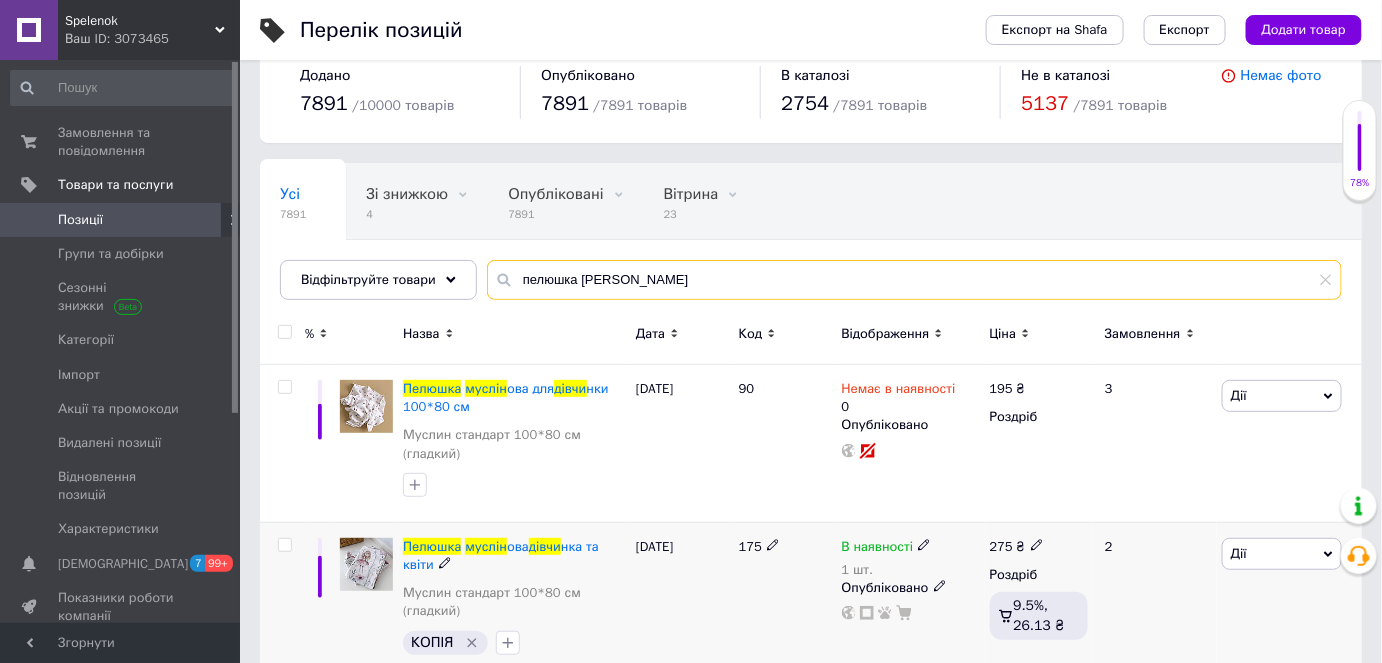 type on "пелюшка [PERSON_NAME]" 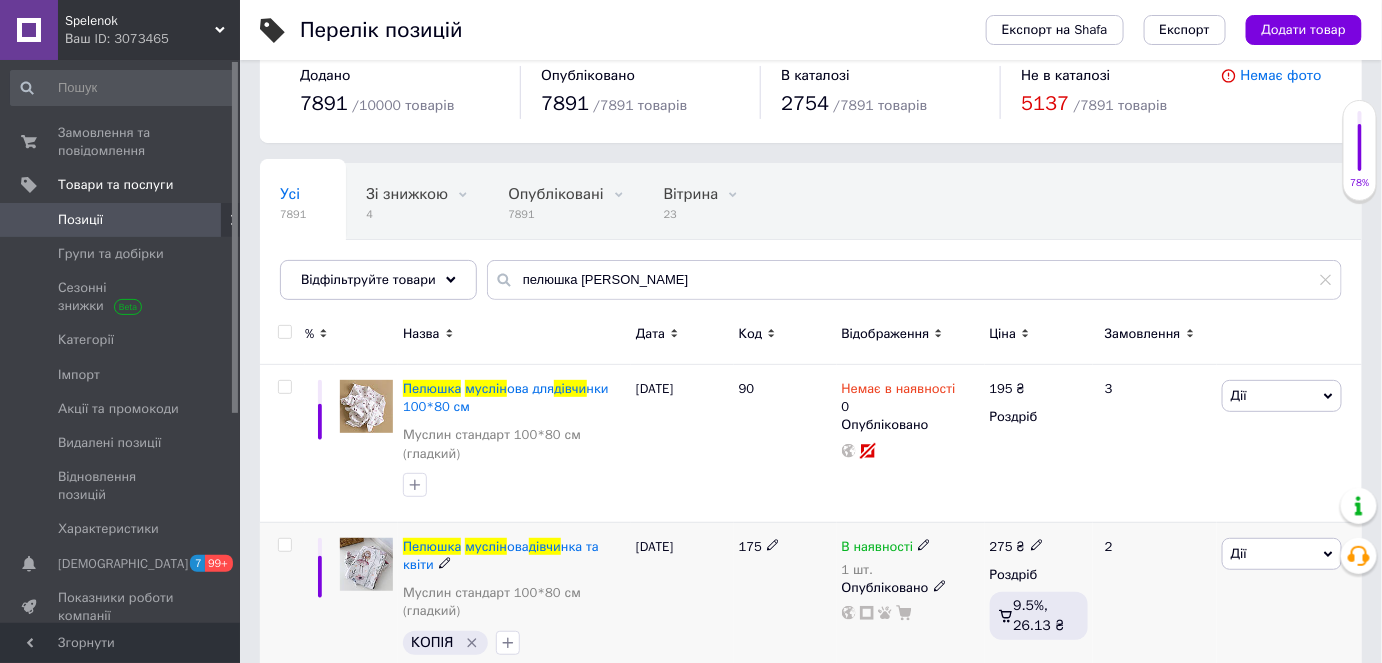 click on "В наявності" at bounding box center [878, 549] 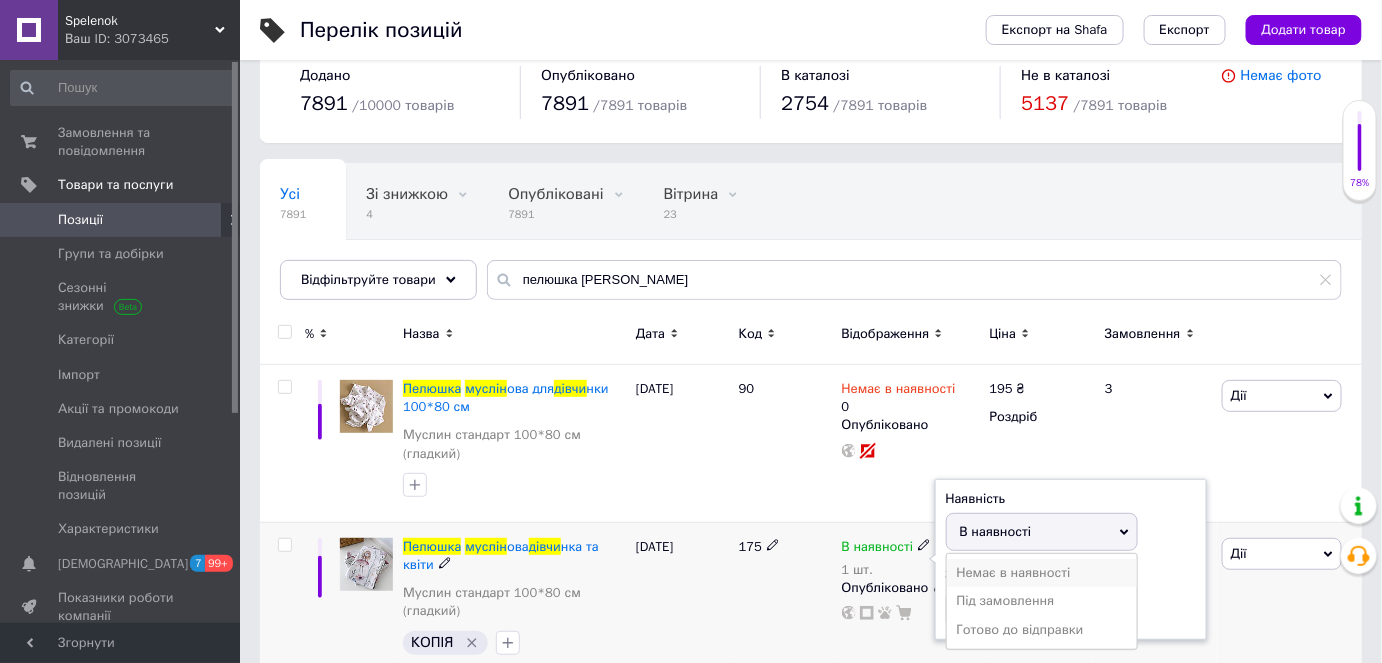 click on "Немає в наявності" at bounding box center (1042, 573) 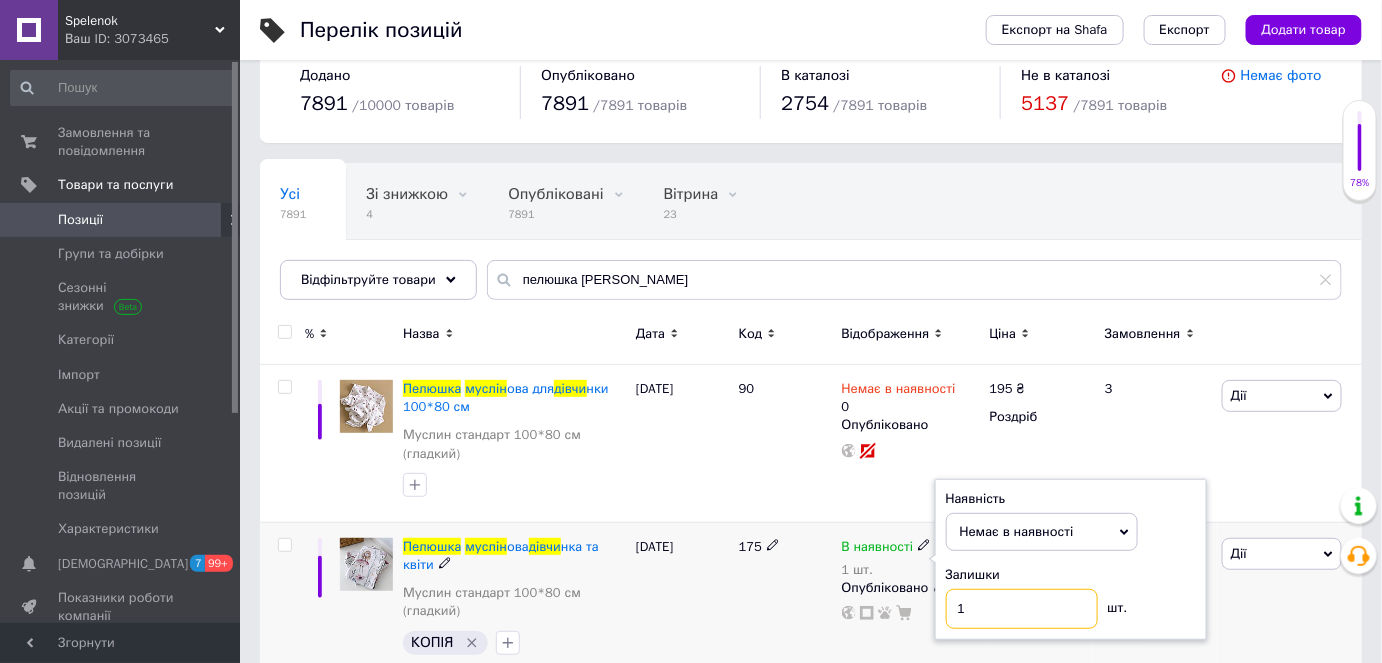 click on "1" at bounding box center (1022, 609) 